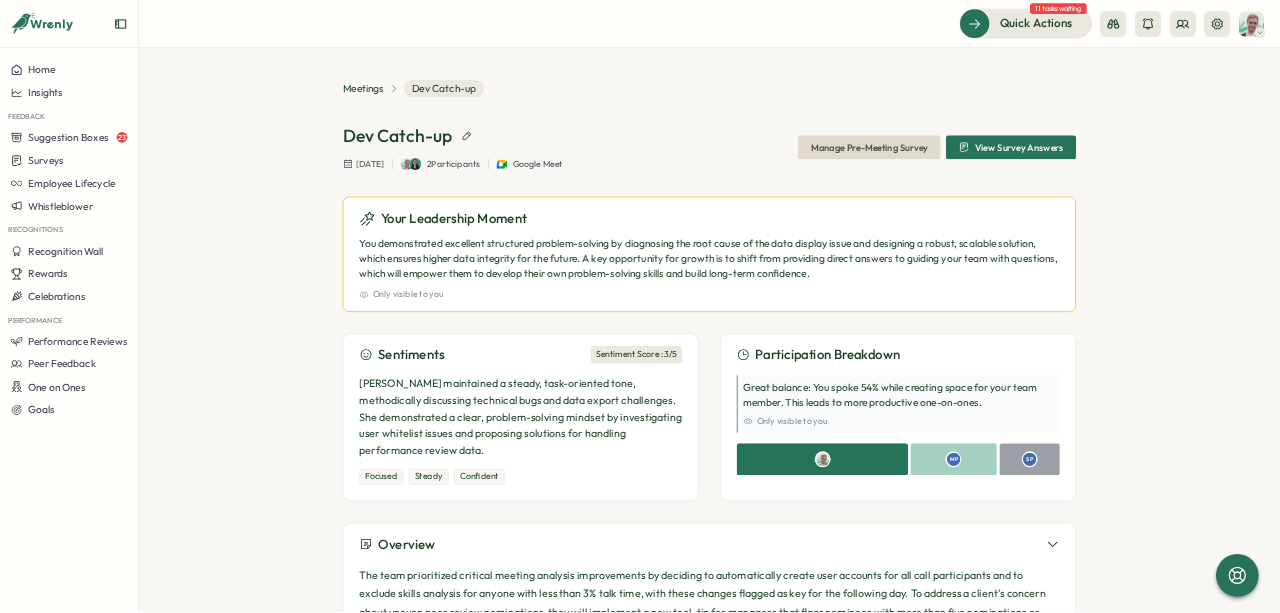 scroll, scrollTop: 0, scrollLeft: 0, axis: both 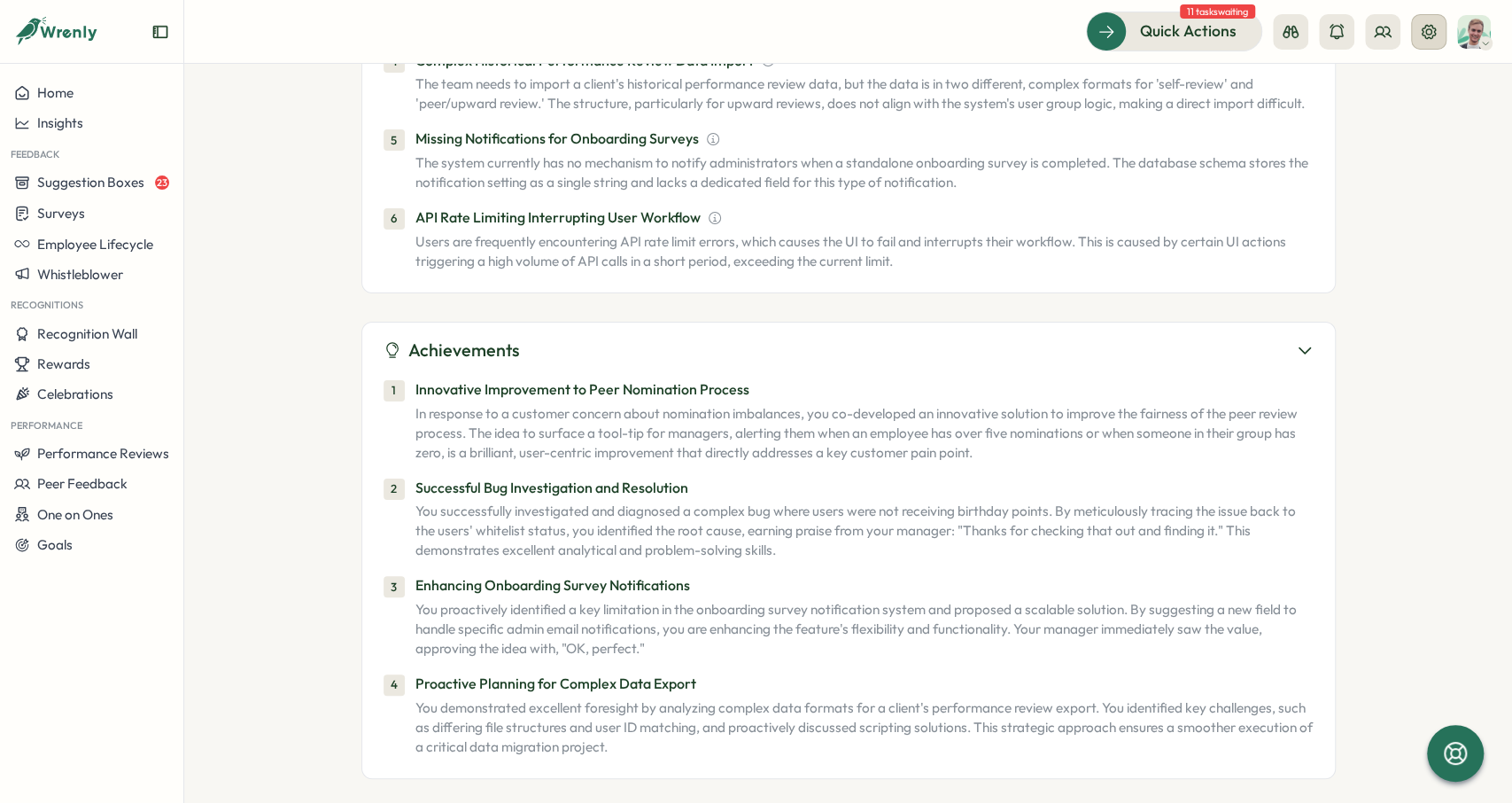 click 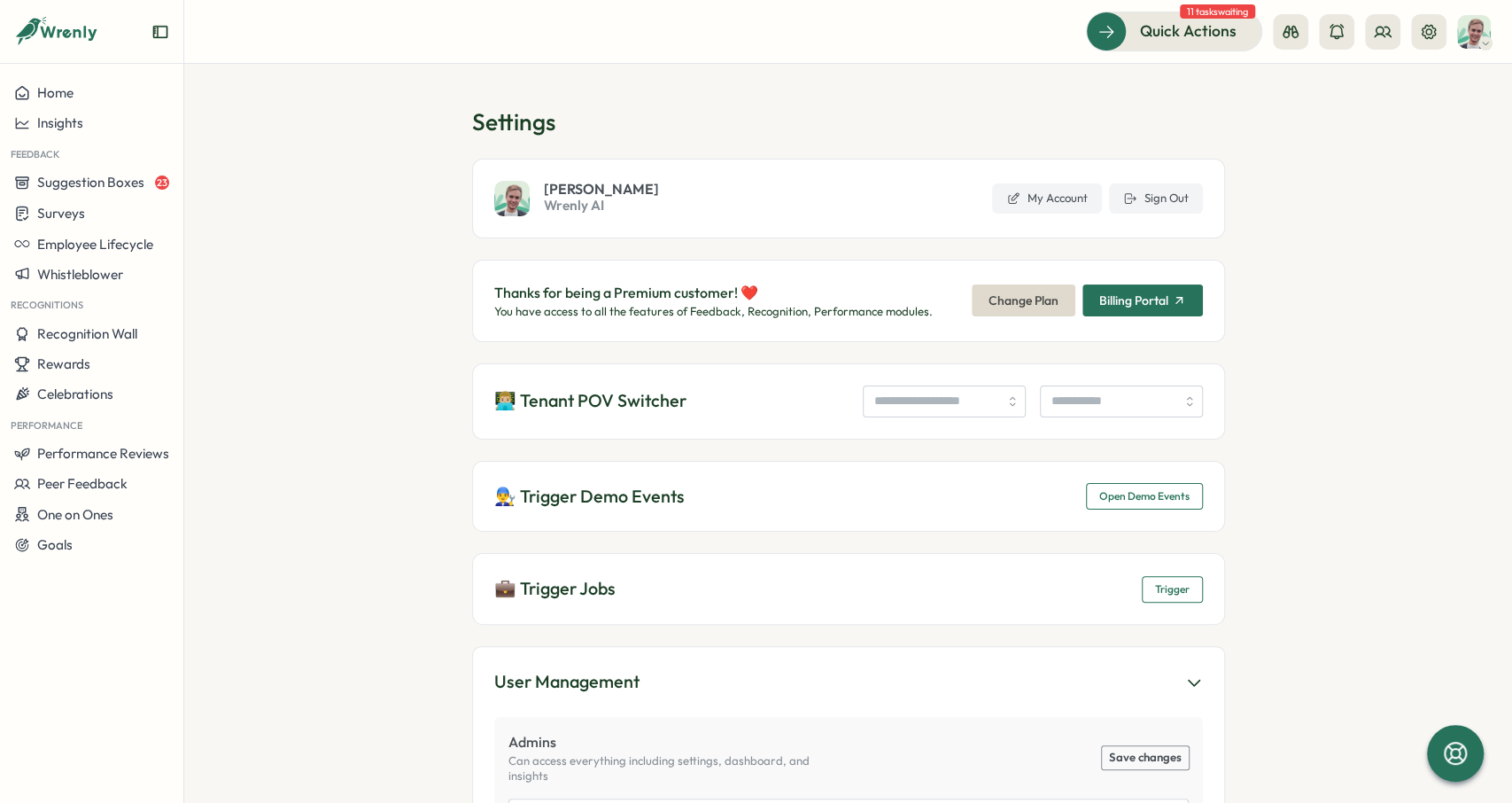 click on "👨🏼‍💻 Tenant POV Switcher" at bounding box center [849, 402] 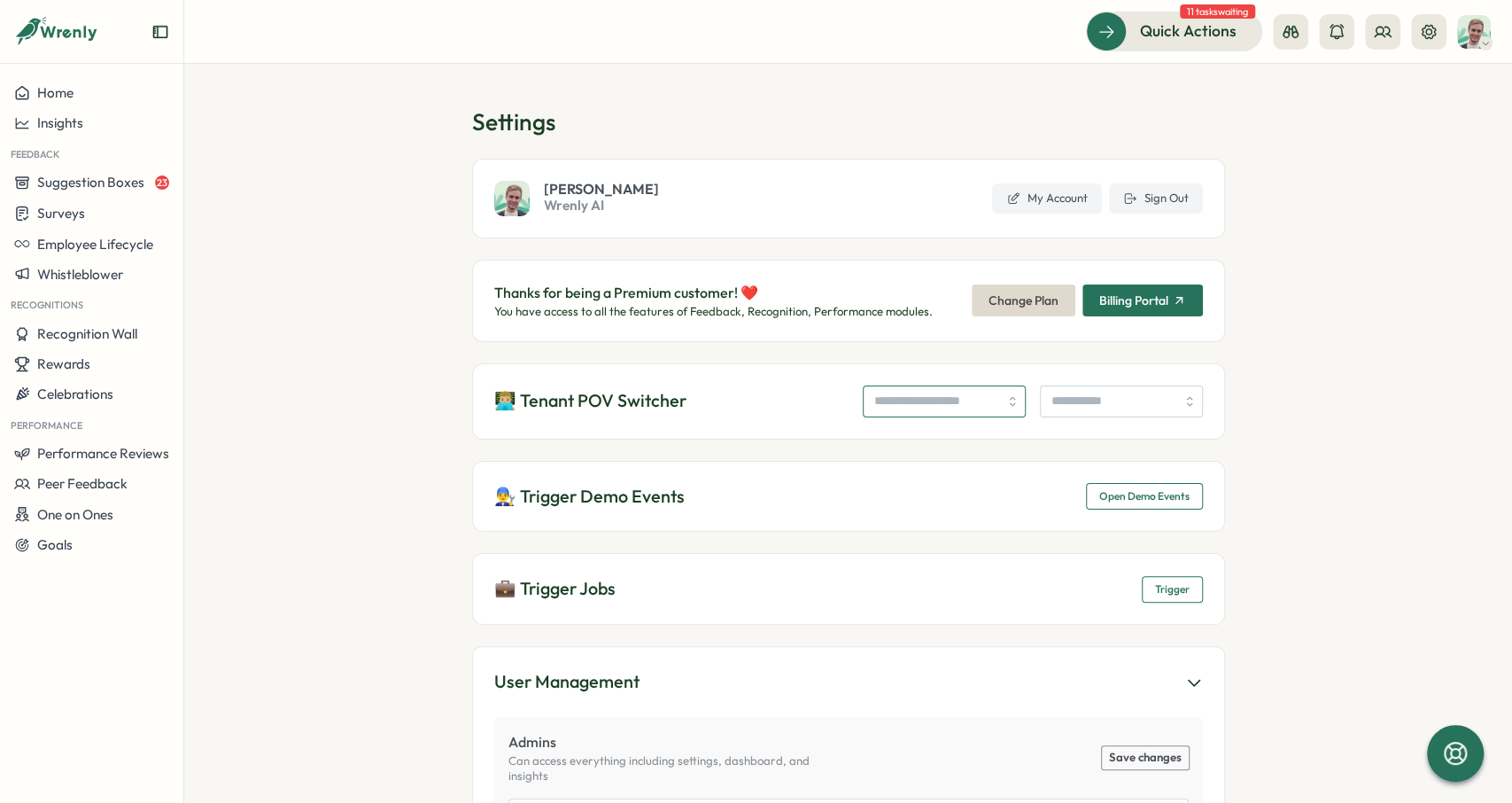 click at bounding box center (944, 402) 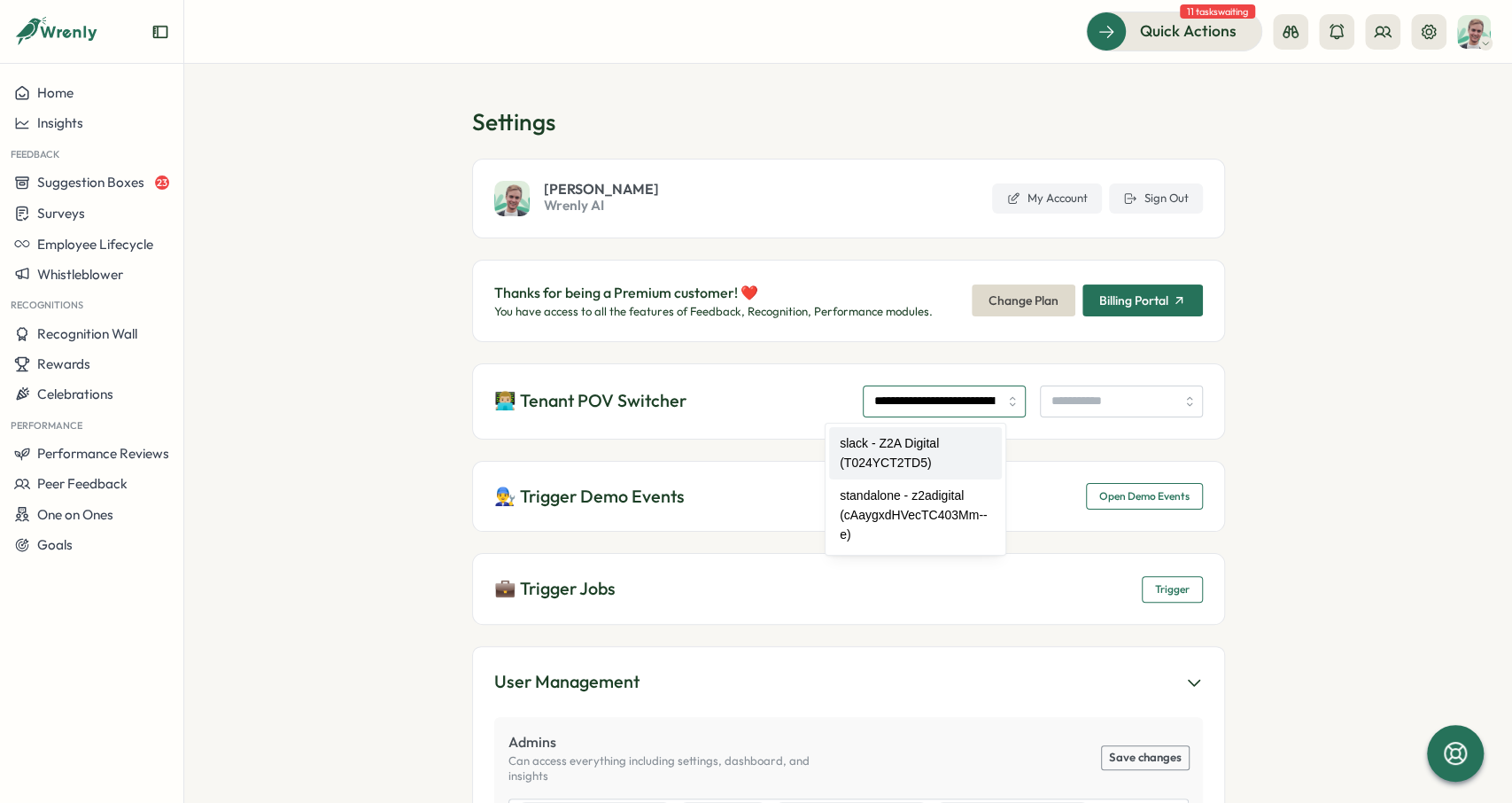 type on "**********" 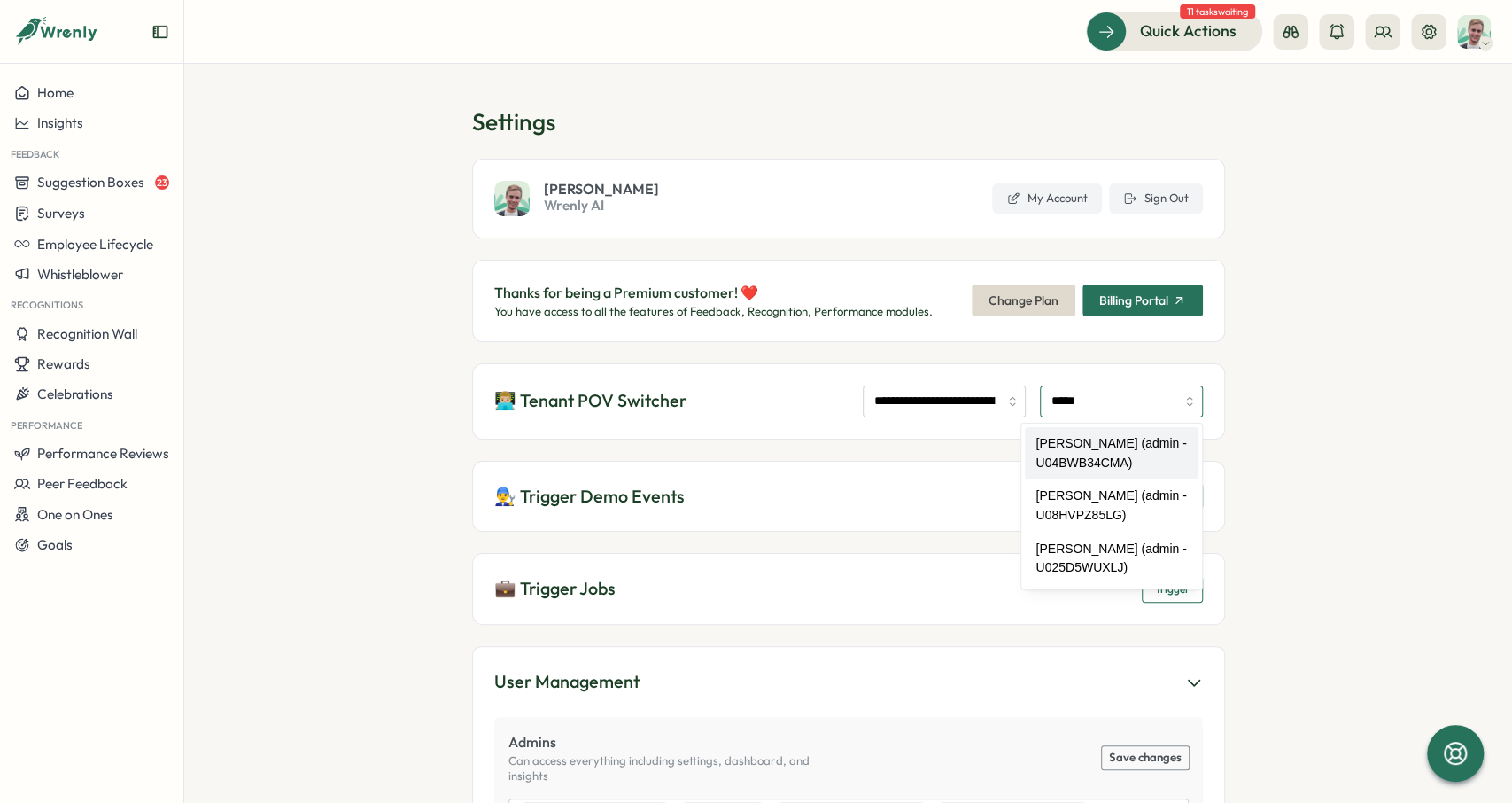 type on "**********" 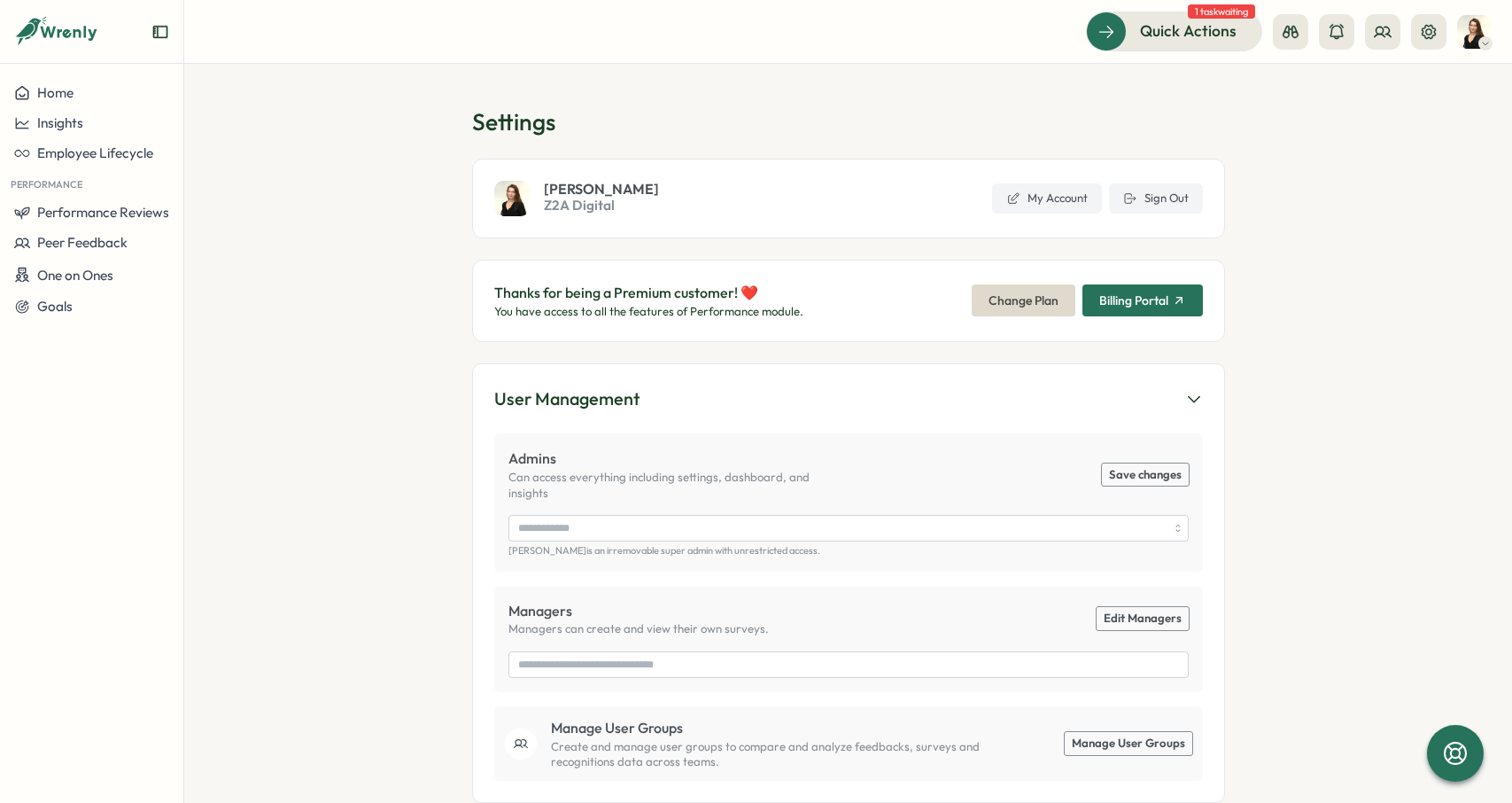 scroll, scrollTop: 0, scrollLeft: 0, axis: both 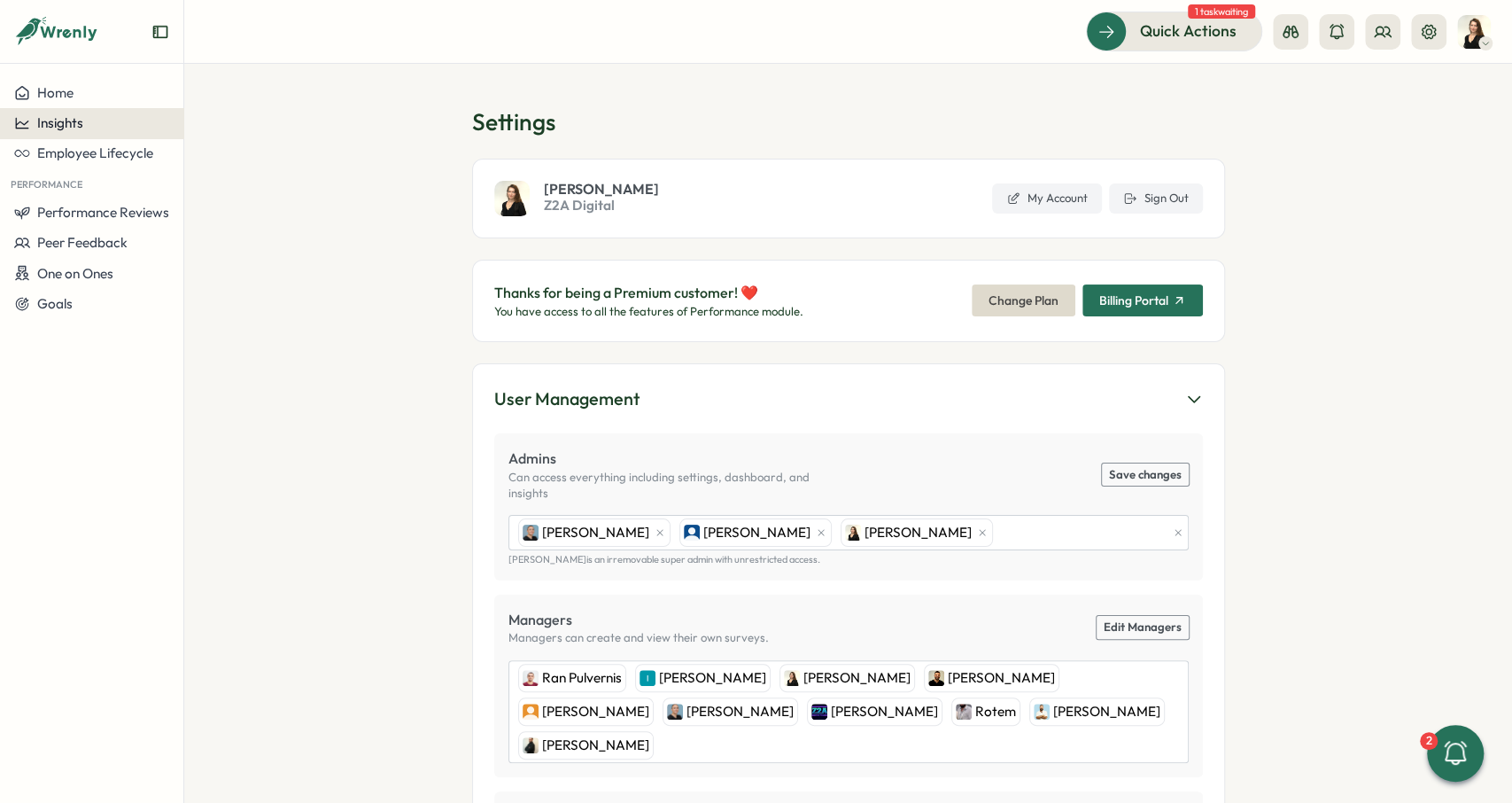 click on "Insights" at bounding box center [91, 123] 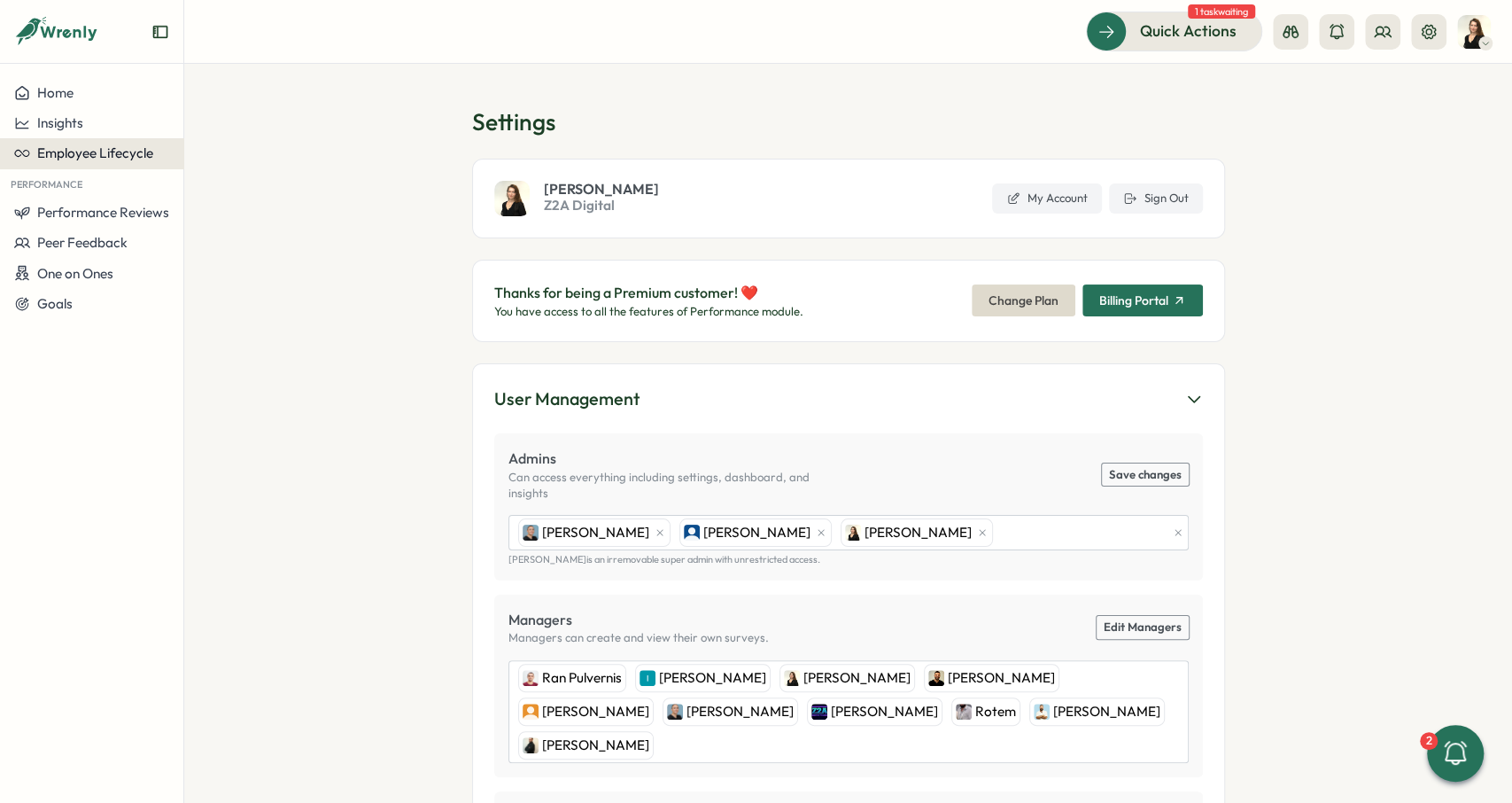 click on "Employee Lifecycle" at bounding box center (95, 152) 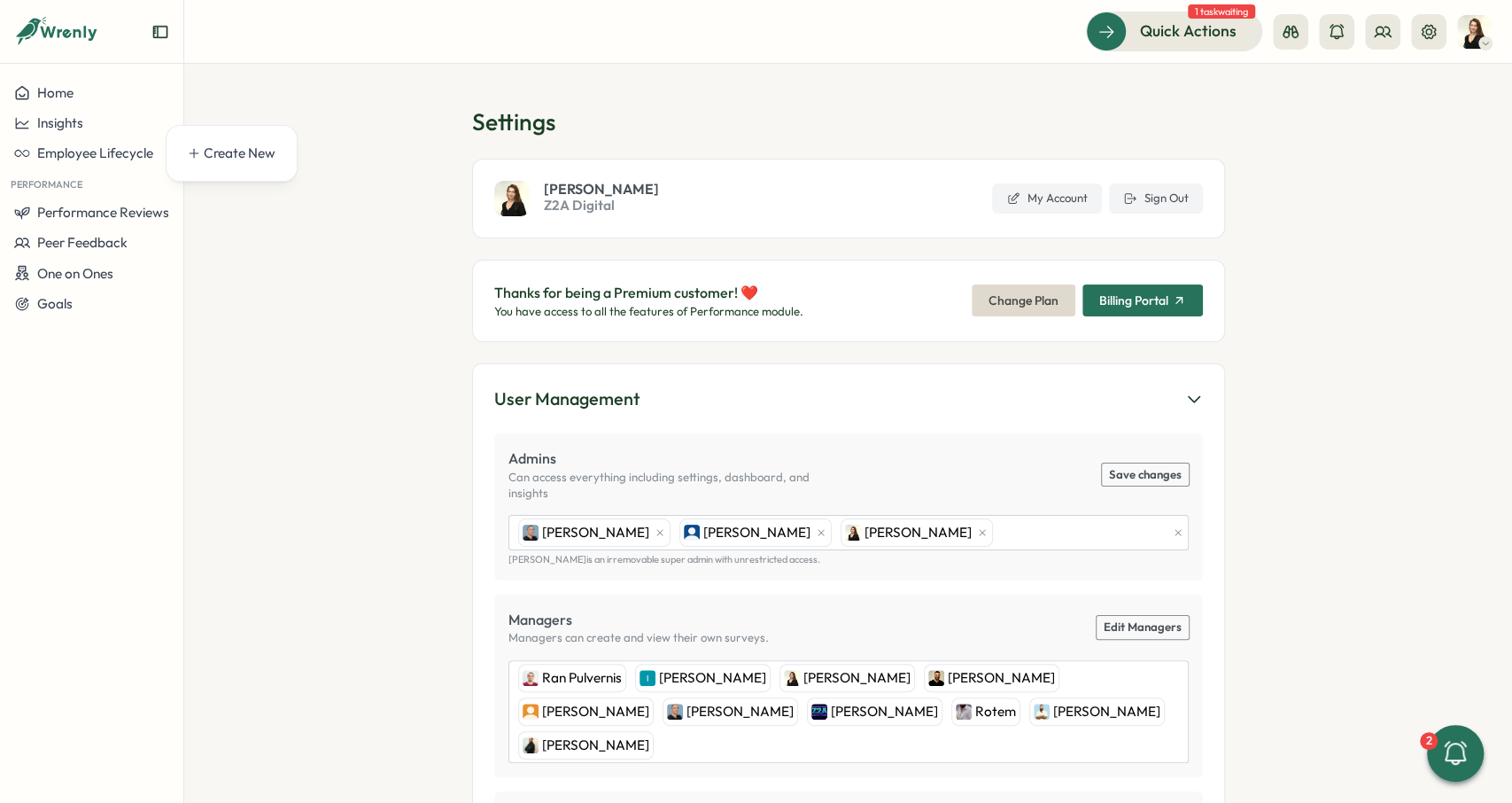 click on "Settings Anastasiya Muchkayev Z2A Digital My Account Sign Out Thanks for being a Premium customer! ❤️ You have access to all the features of Performance module. Change Plan Billing Portal User Management Admins Can access everything including settings, dashboard, and insights Save changes Raphi Green Hanny Nachshon Anastasiya Muchkayev Anastasiya Muchkayev  is an irremovable super admin with unrestricted access. Managers Managers can create and view their own surveys. Edit Managers Ran Pulvernis Ihor Kubrak Anastasiya Muchkayev Emmanuel Okocha Lavinia Celaia Raphi Green Dan Shabtay Rotem Jacob Jonathan Hauptmann Manage User Groups Create and manage user groups to compare and analyze feedbacks, surveys and recognitions data across teams. Manage User Groups User Access View the complete list of users and their access levels on   User Management Page . Whitelist Access Save changes Blacklist Access Save changes JoshU Arik Liber Benji Bohdan Kostiantyn Kostiuk Josh Gal Raz Ori_Z2A Gal Karmon dadosh Hillel" at bounding box center (848, 433) 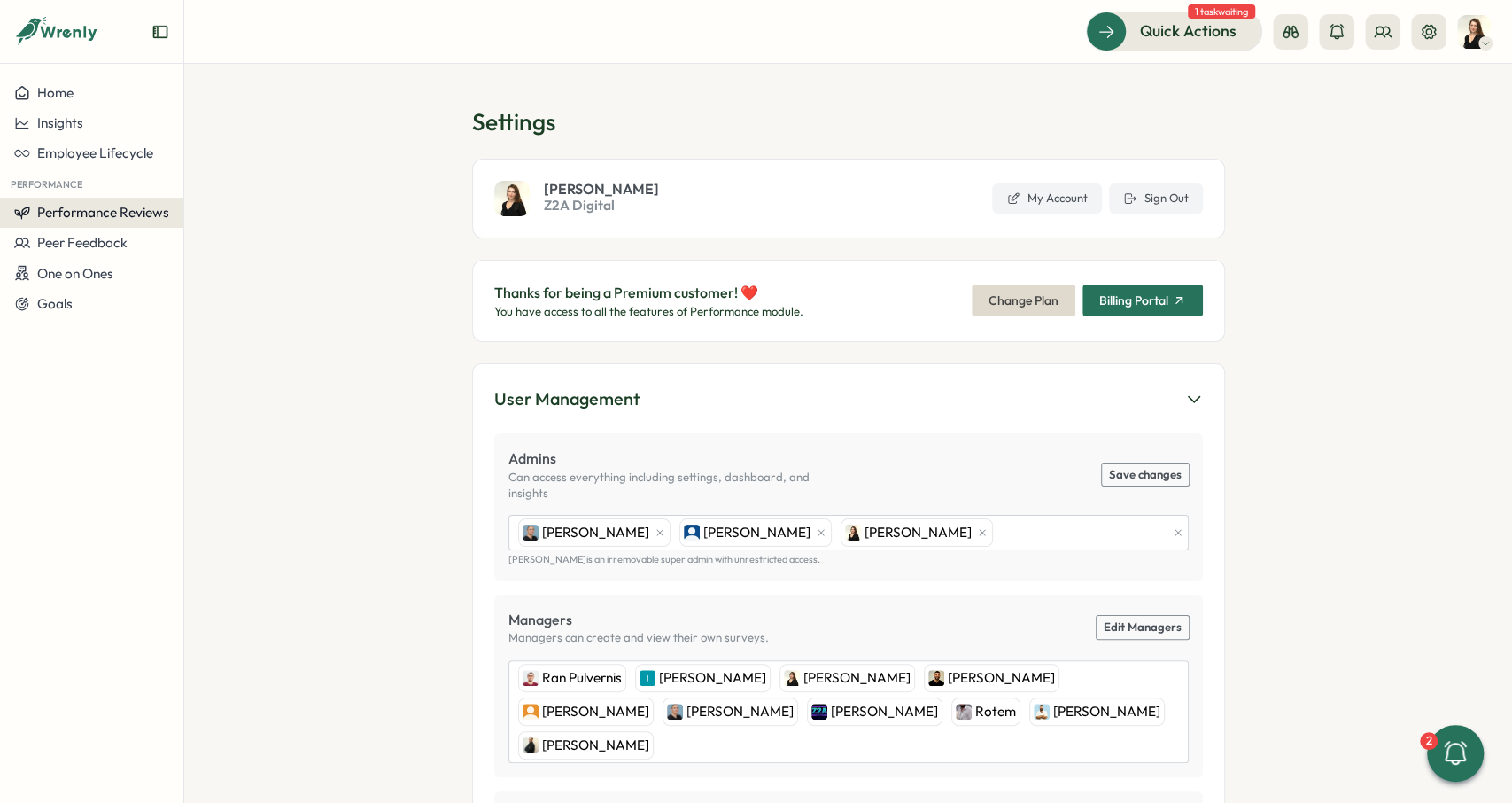 click on "Performance Reviews" at bounding box center [91, 213] 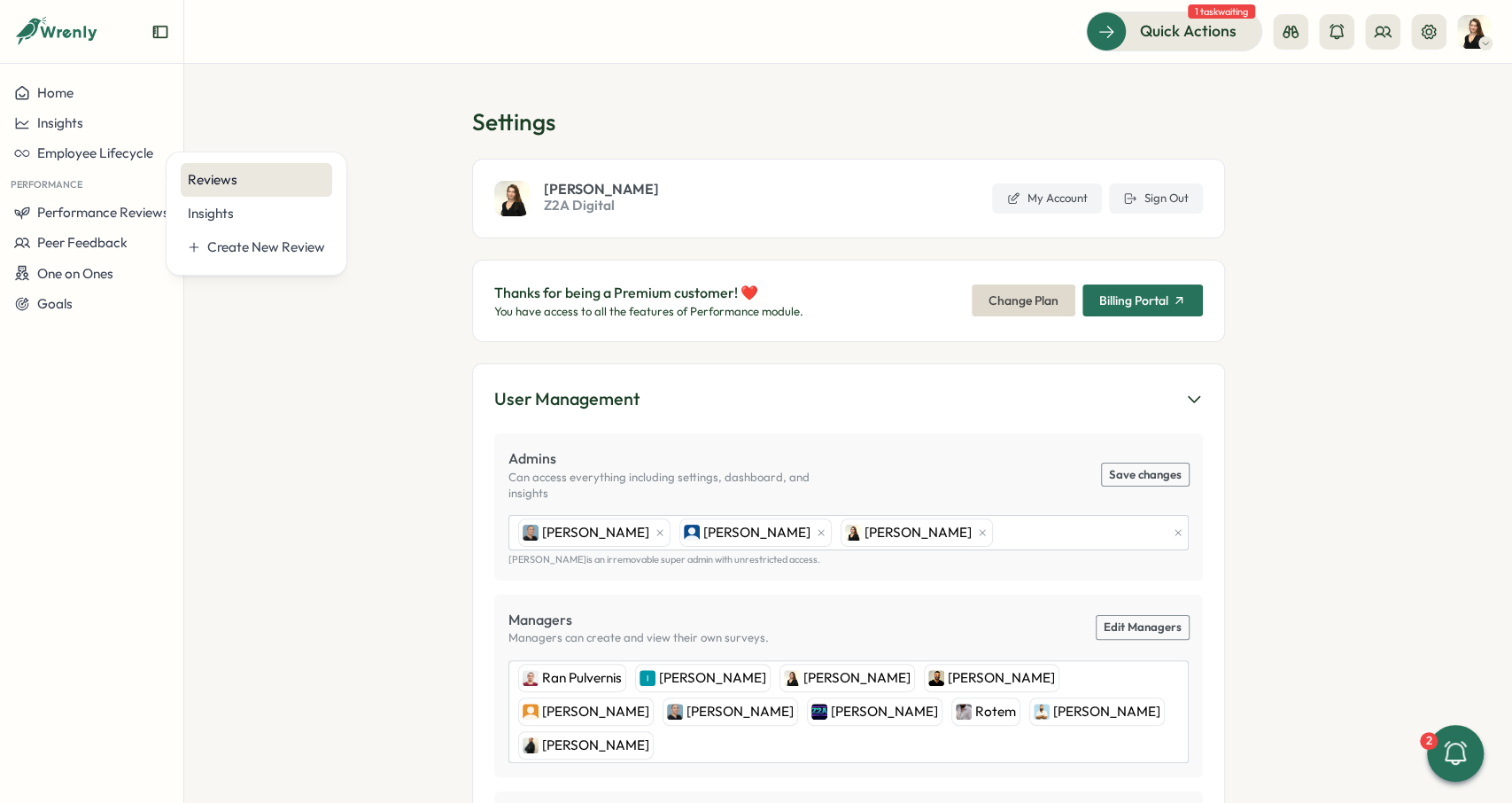 click on "Reviews" at bounding box center [256, 180] 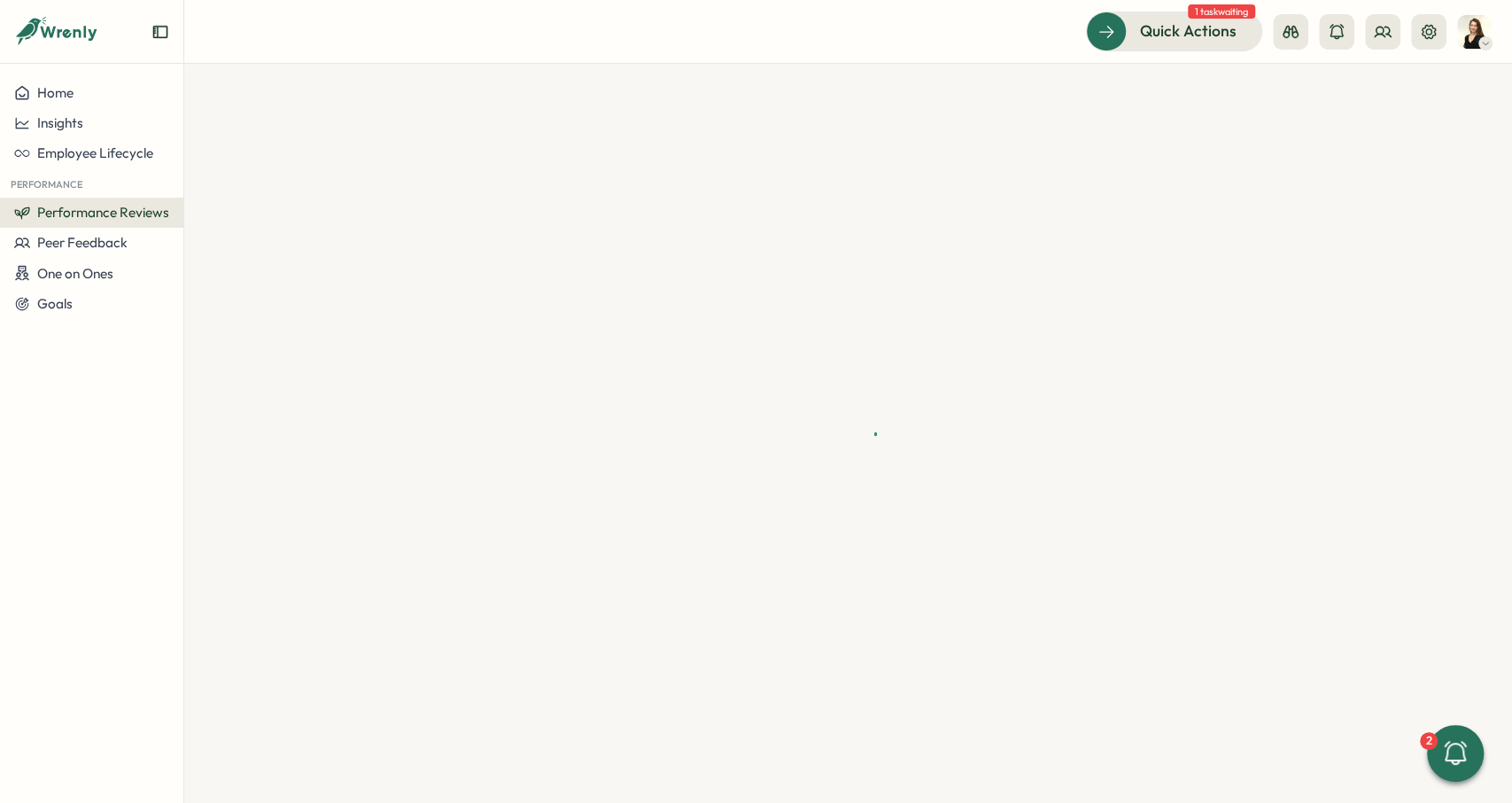 click at bounding box center [848, 433] 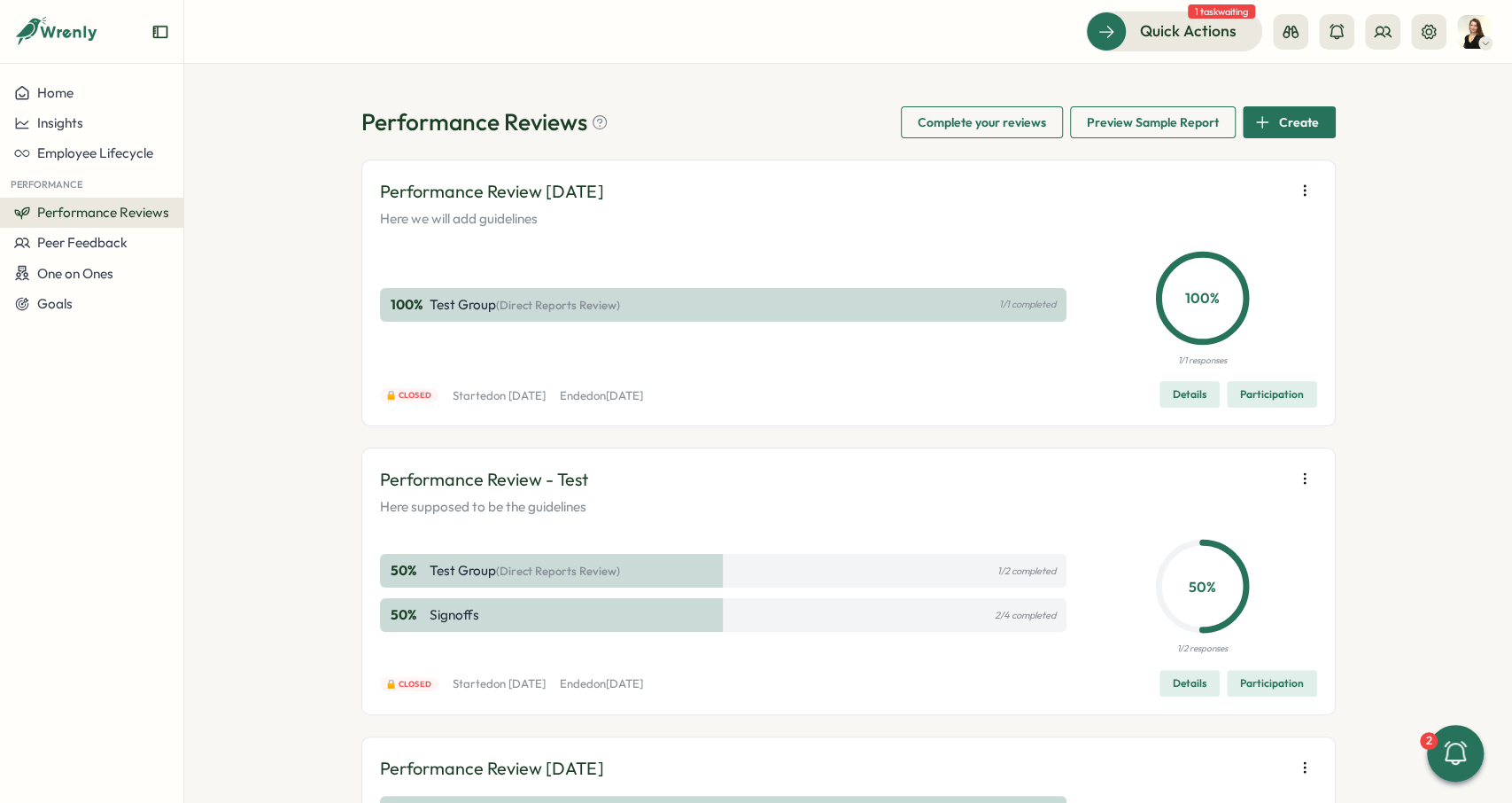click on "Performance Reviews" at bounding box center (103, 212) 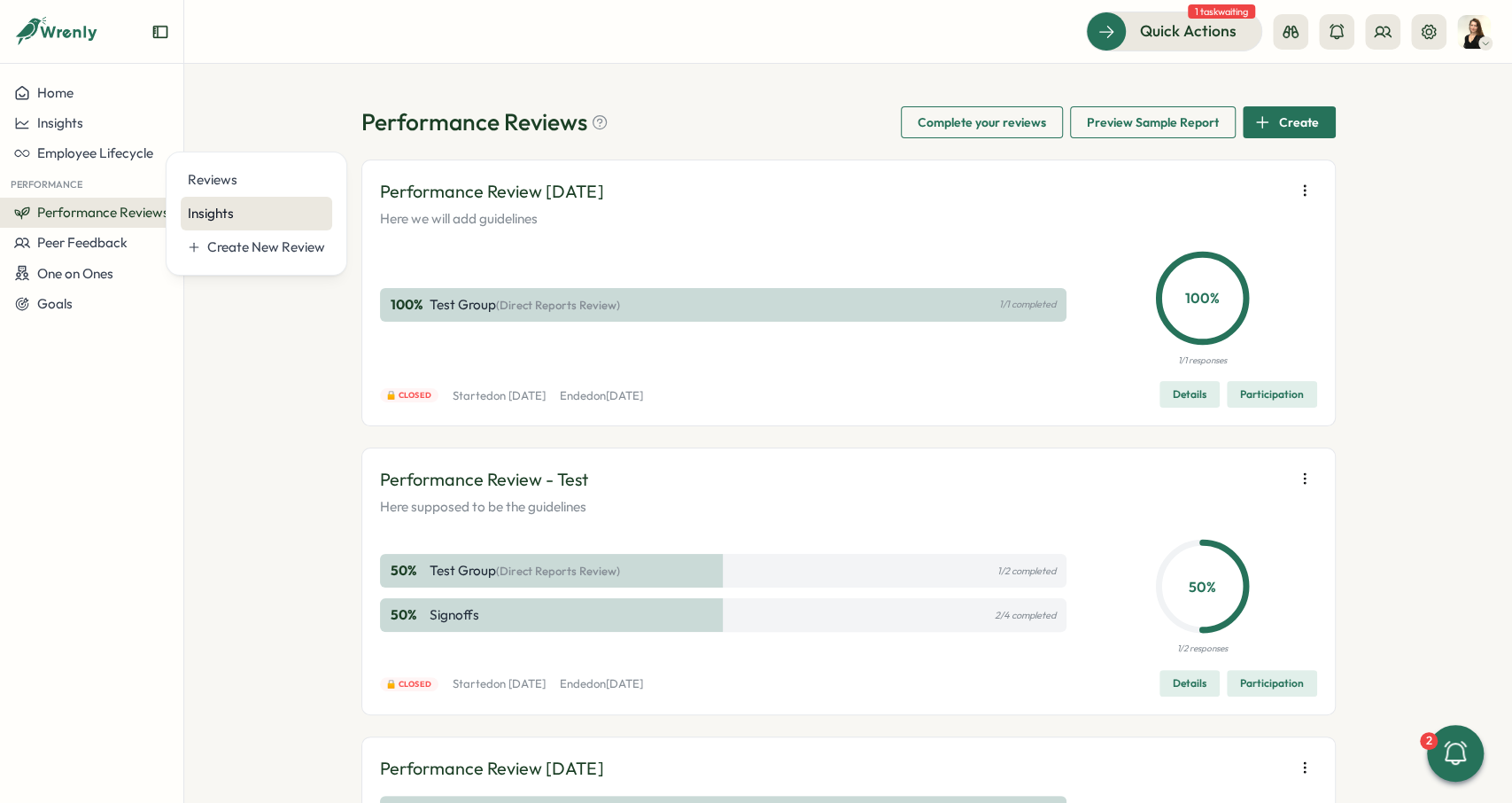 click on "Insights" at bounding box center (256, 214) 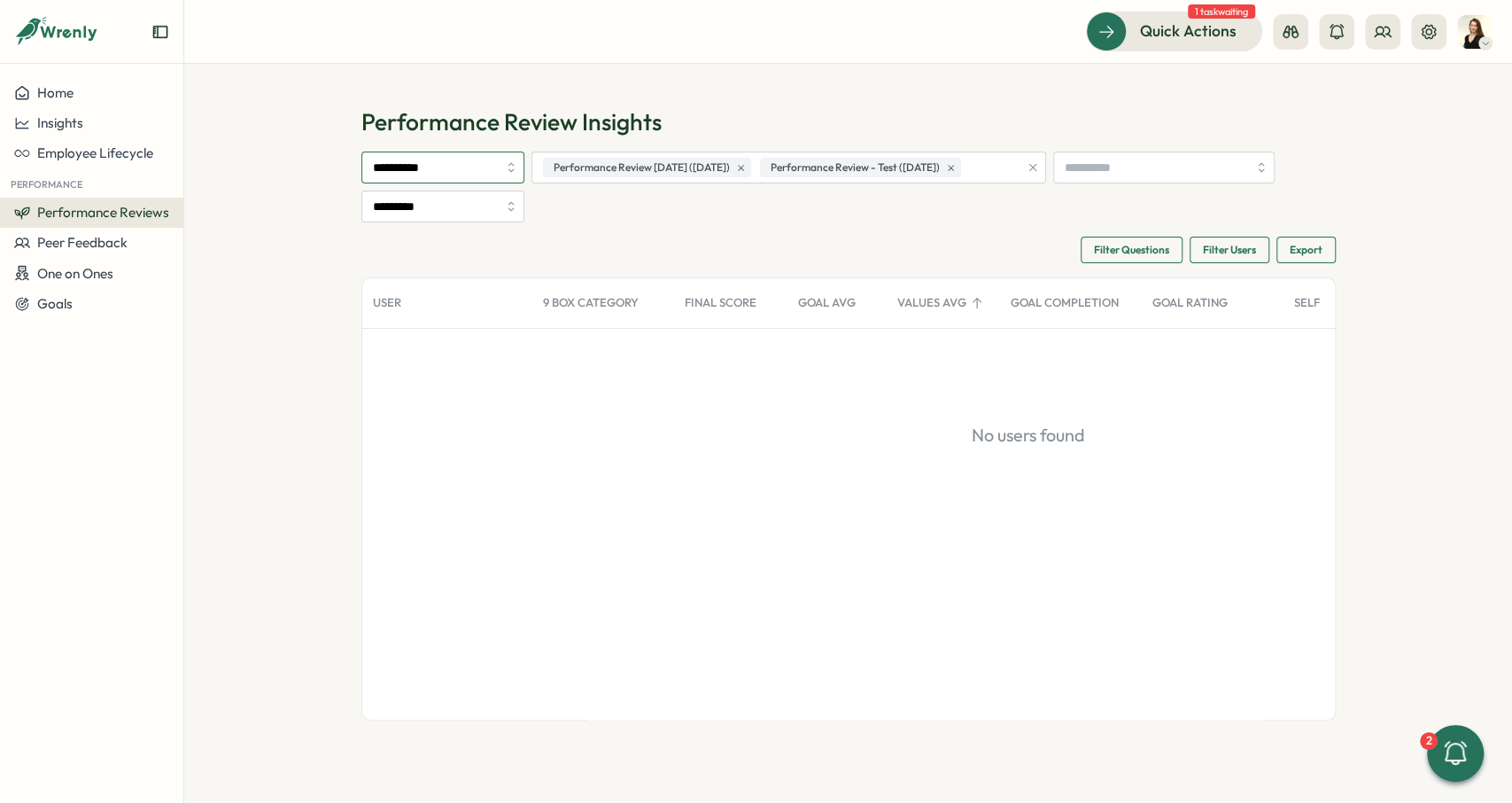 click on "**********" at bounding box center [443, 168] 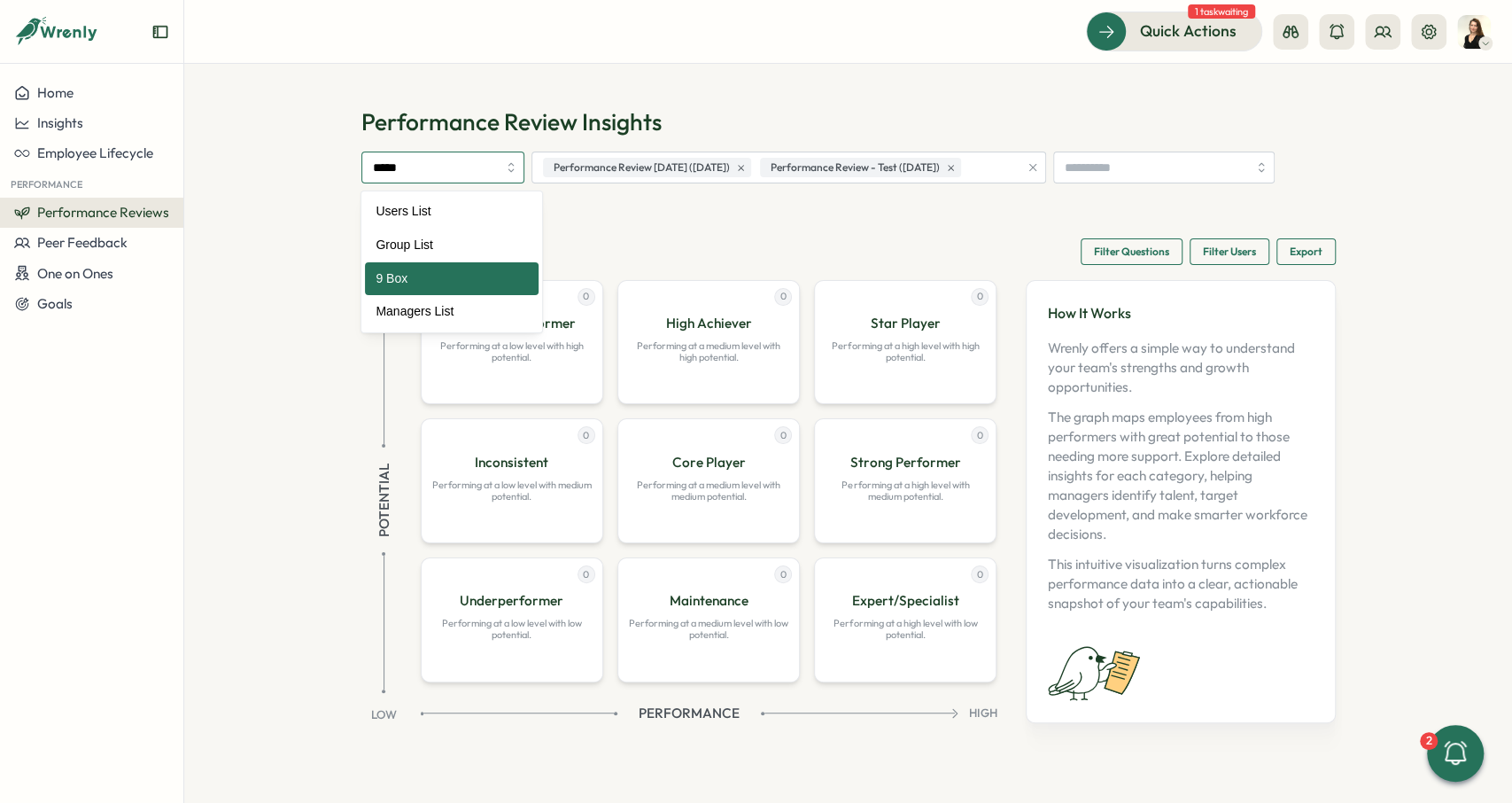 click on "*****" at bounding box center [443, 168] 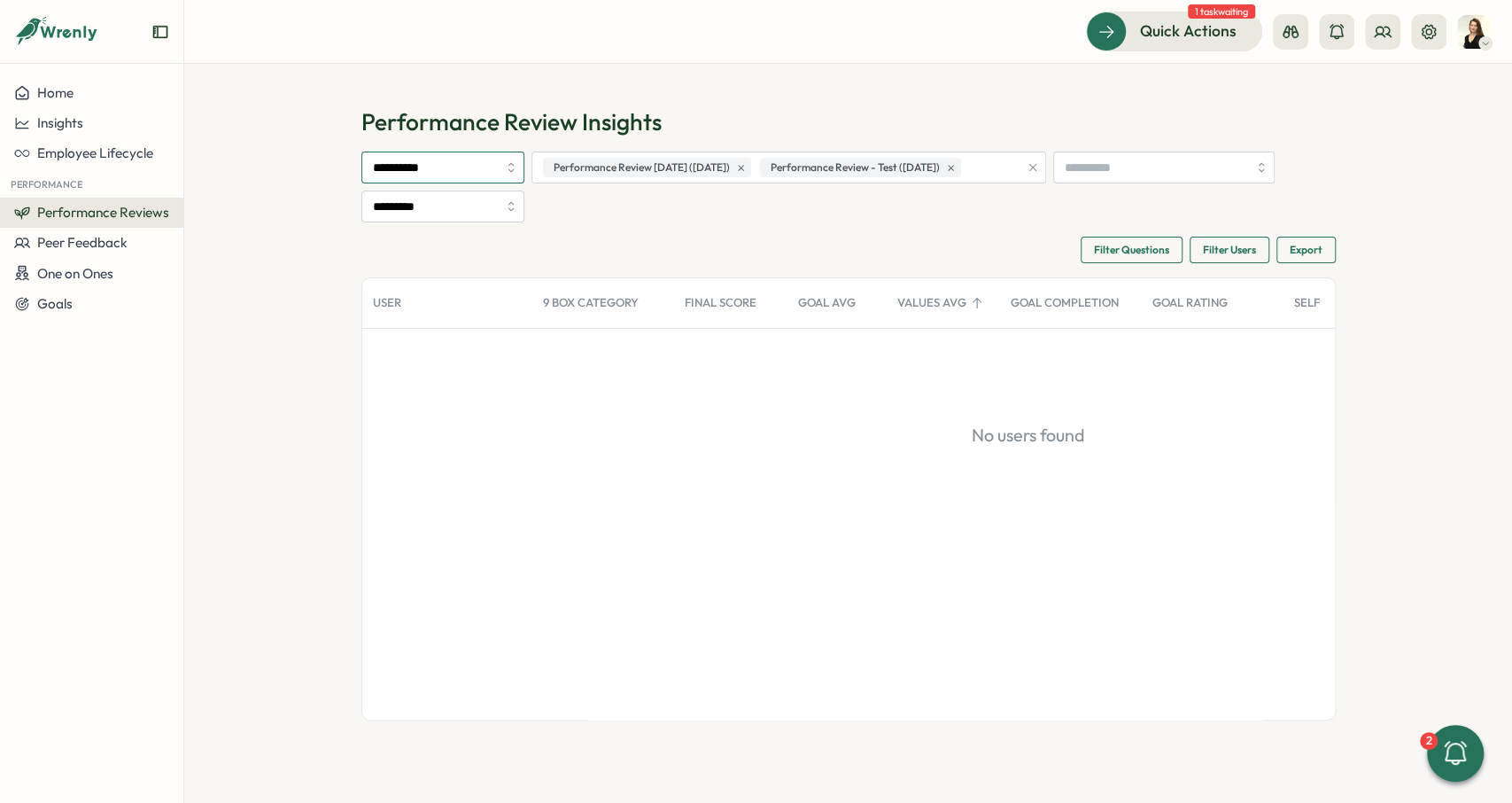 click 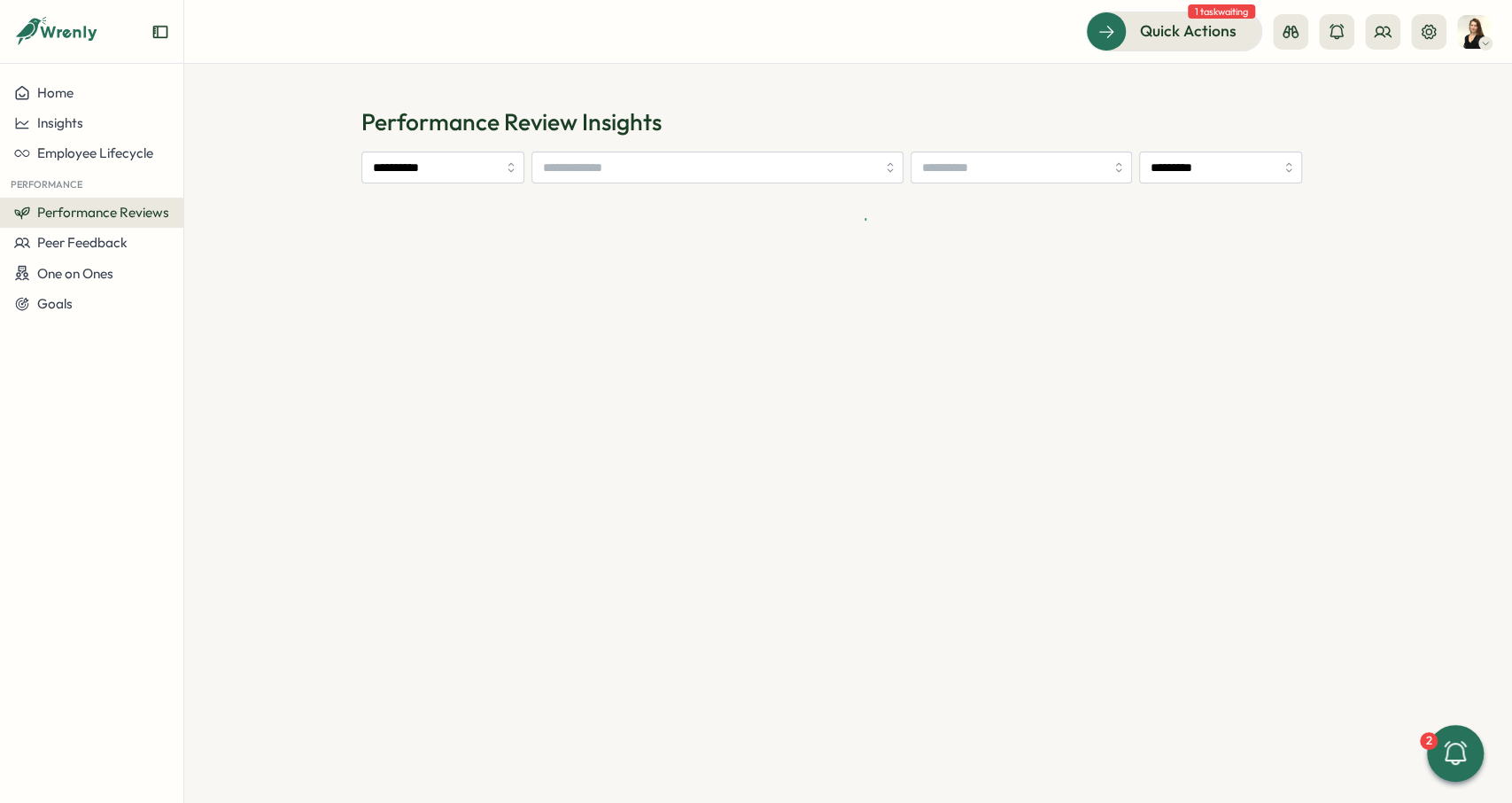 click on "Performance Review Insights" at bounding box center (849, 121) 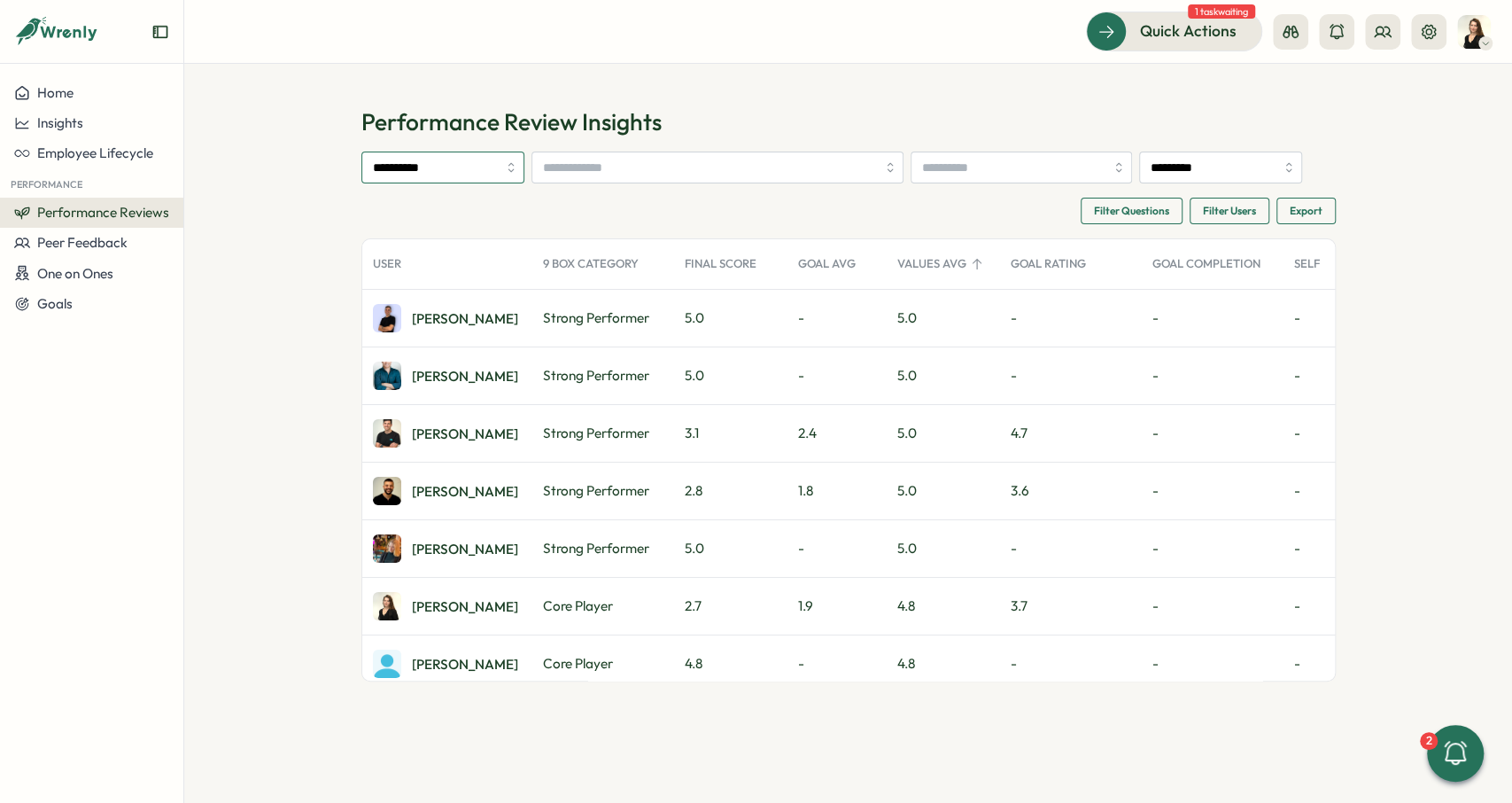 click on "**********" at bounding box center (443, 168) 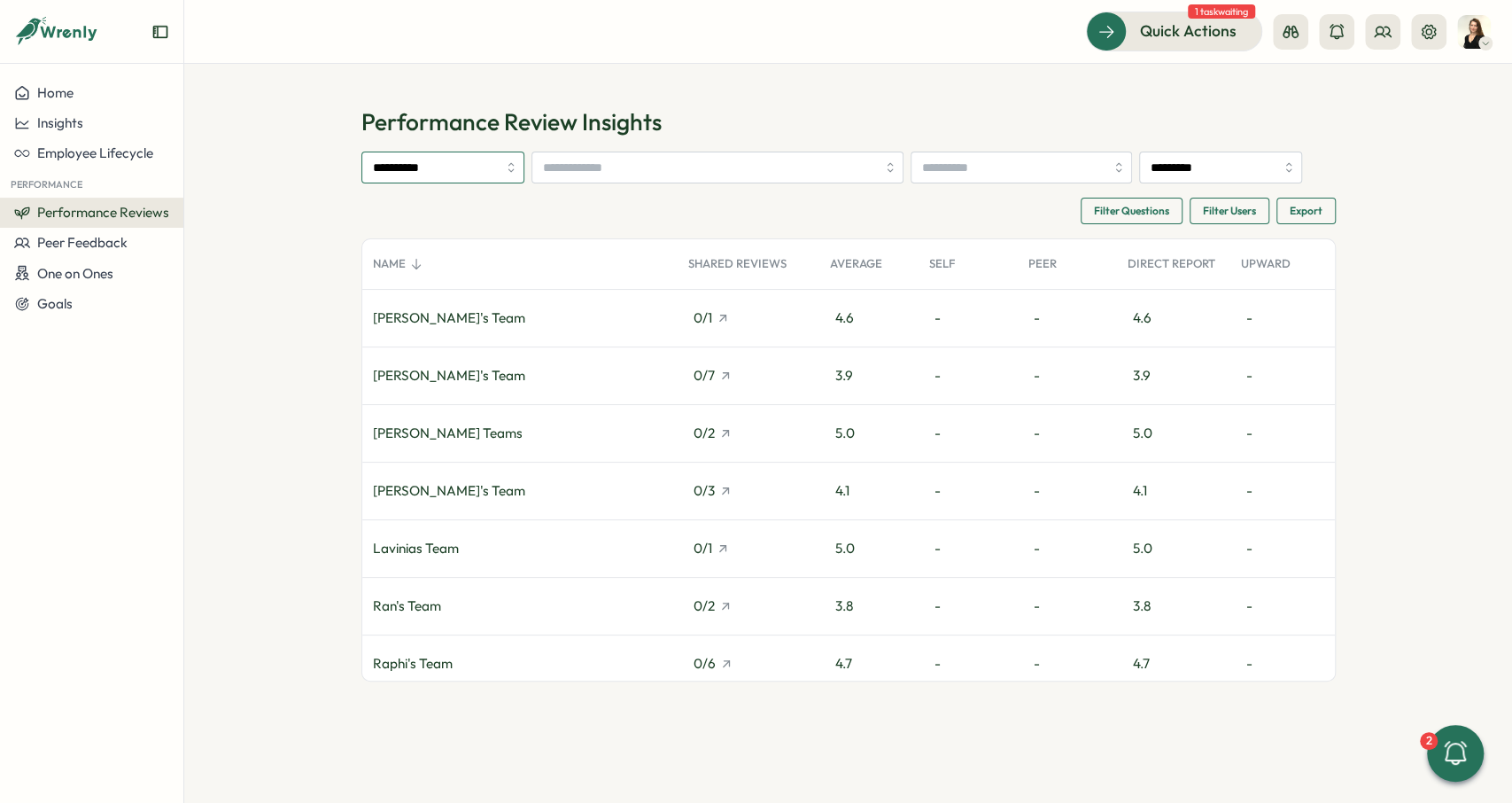 click on "**********" at bounding box center (443, 168) 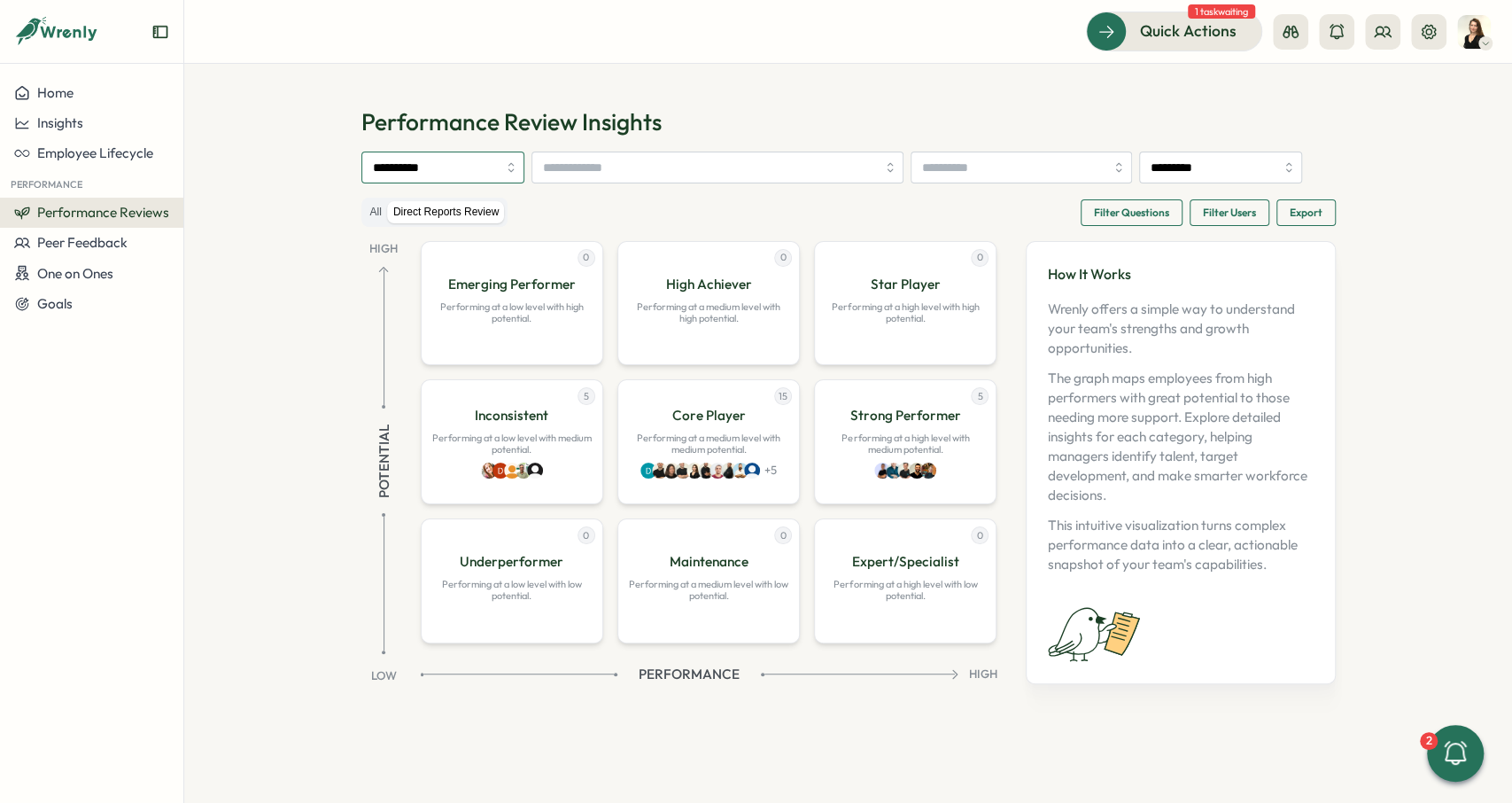 type on "*****" 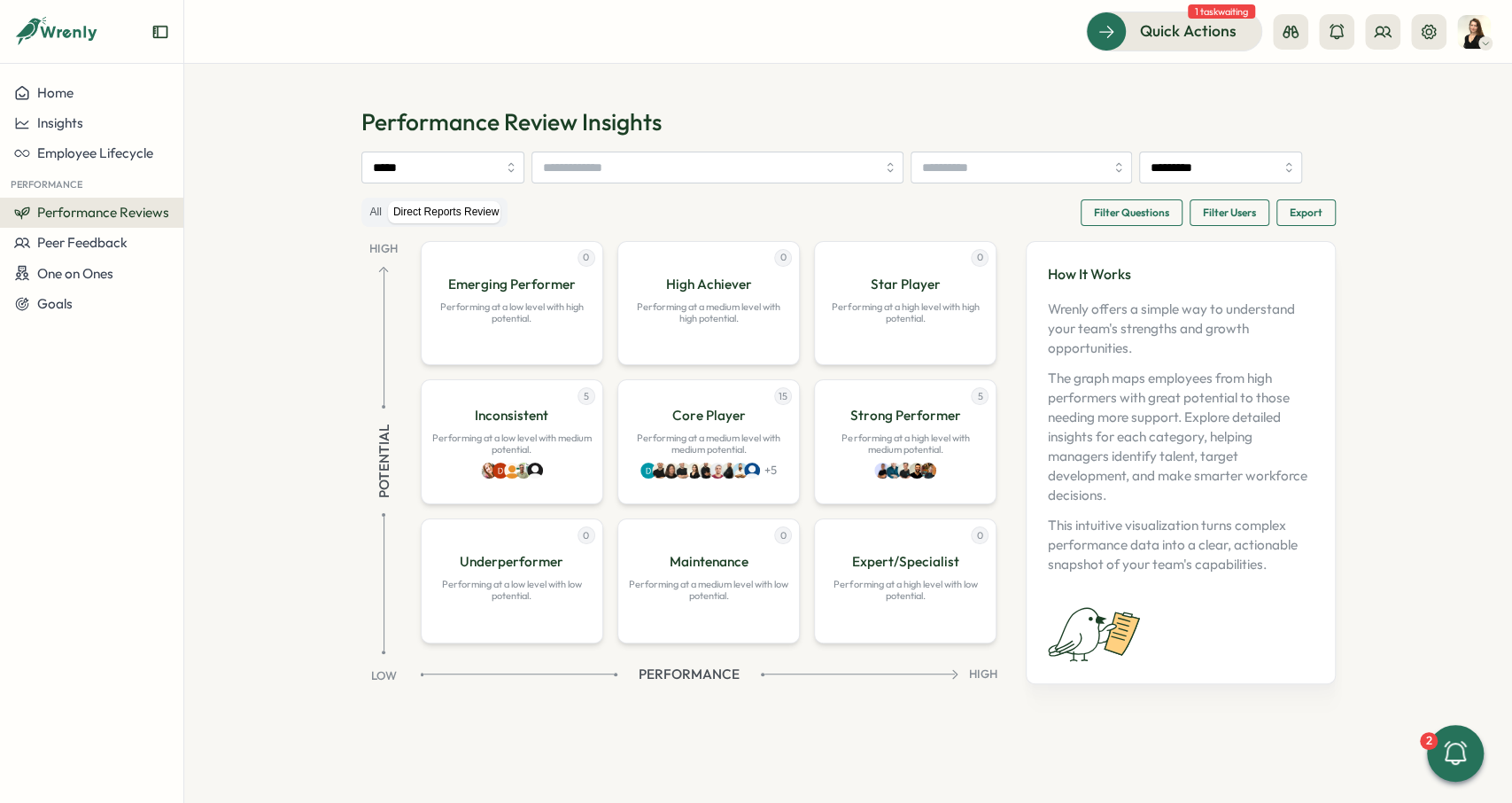 click on "Filter Questions" at bounding box center [1131, 213] 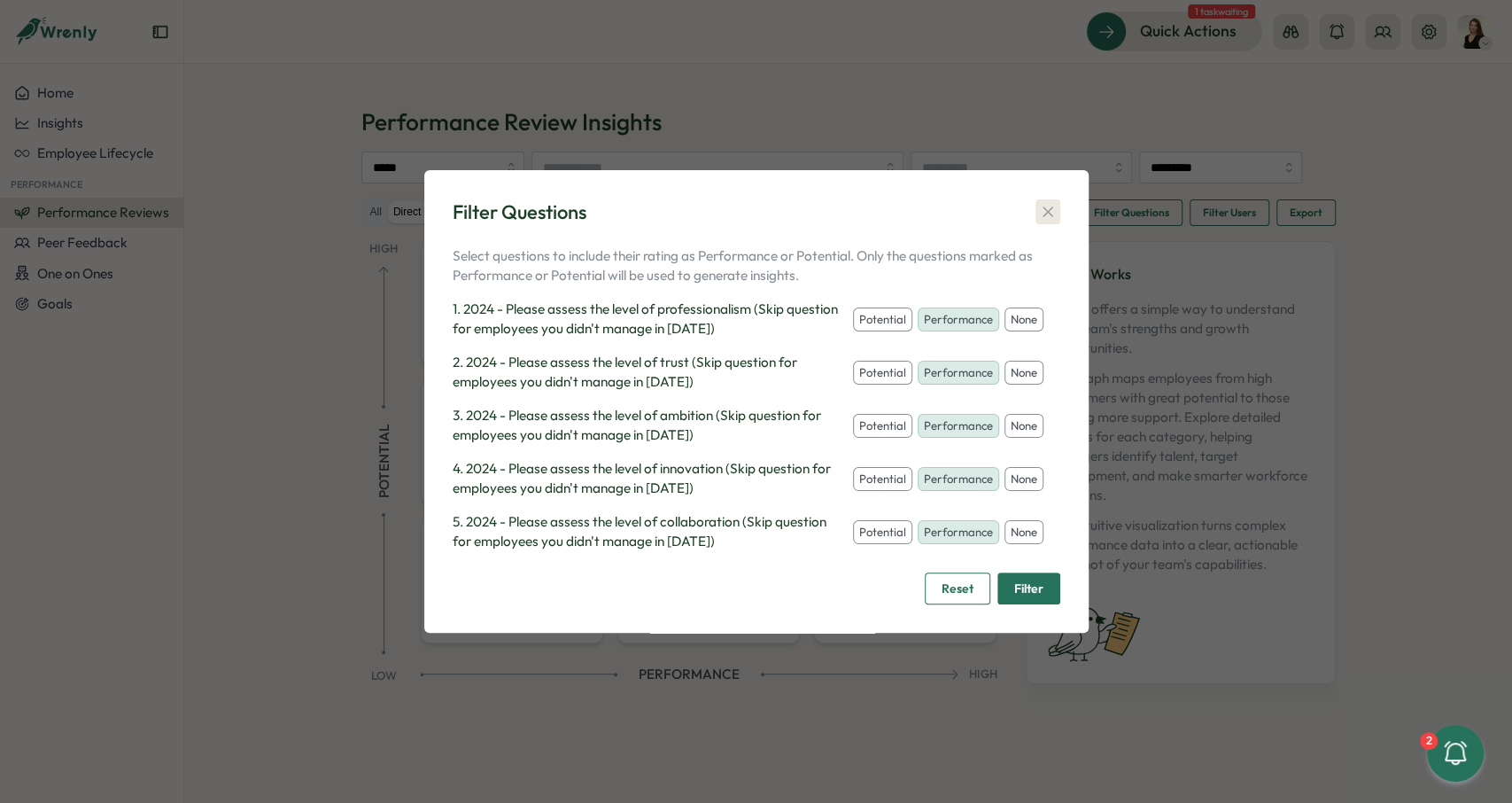 click 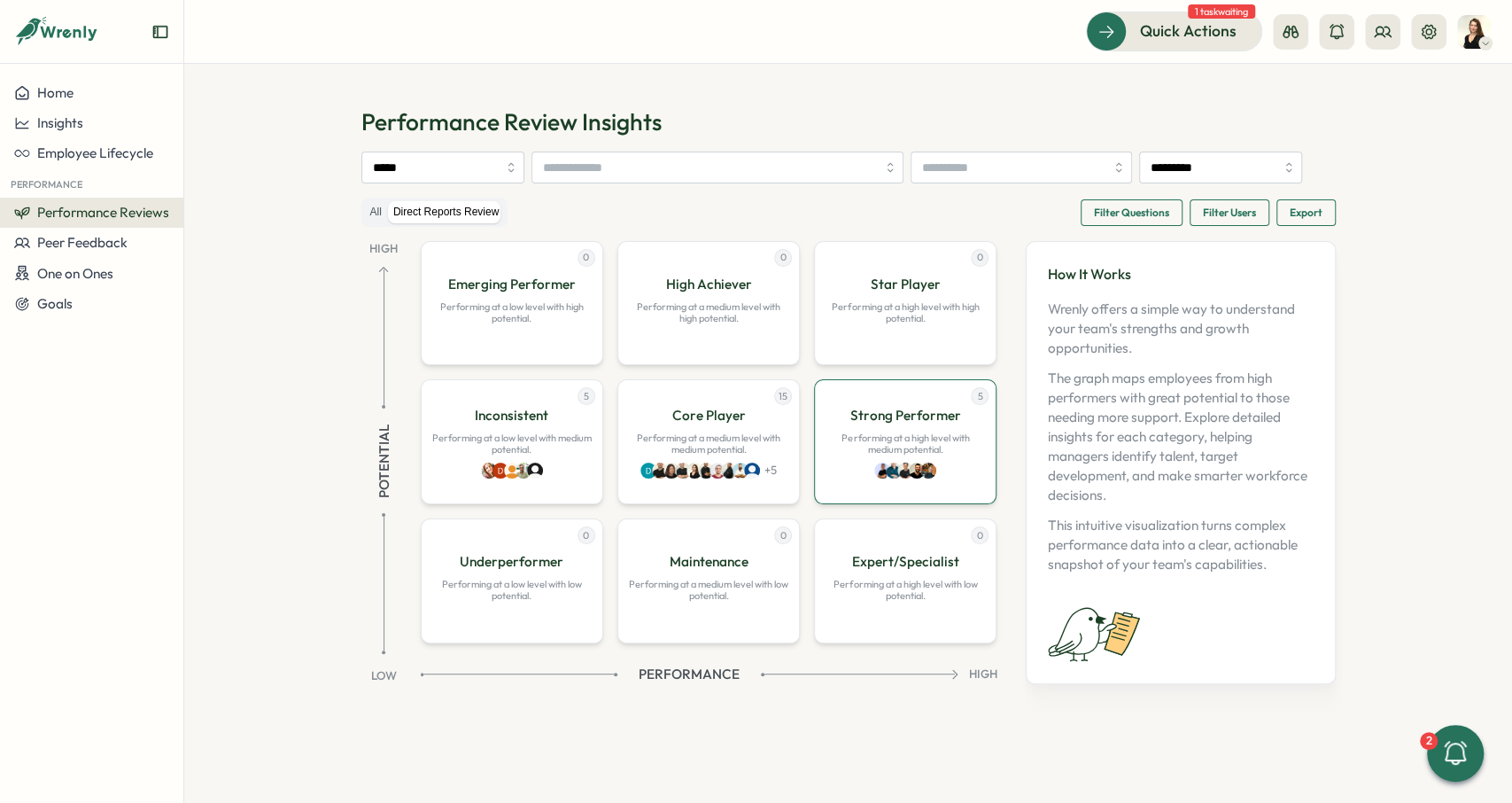 click on "Performing at a high level with medium potential." at bounding box center [905, 444] 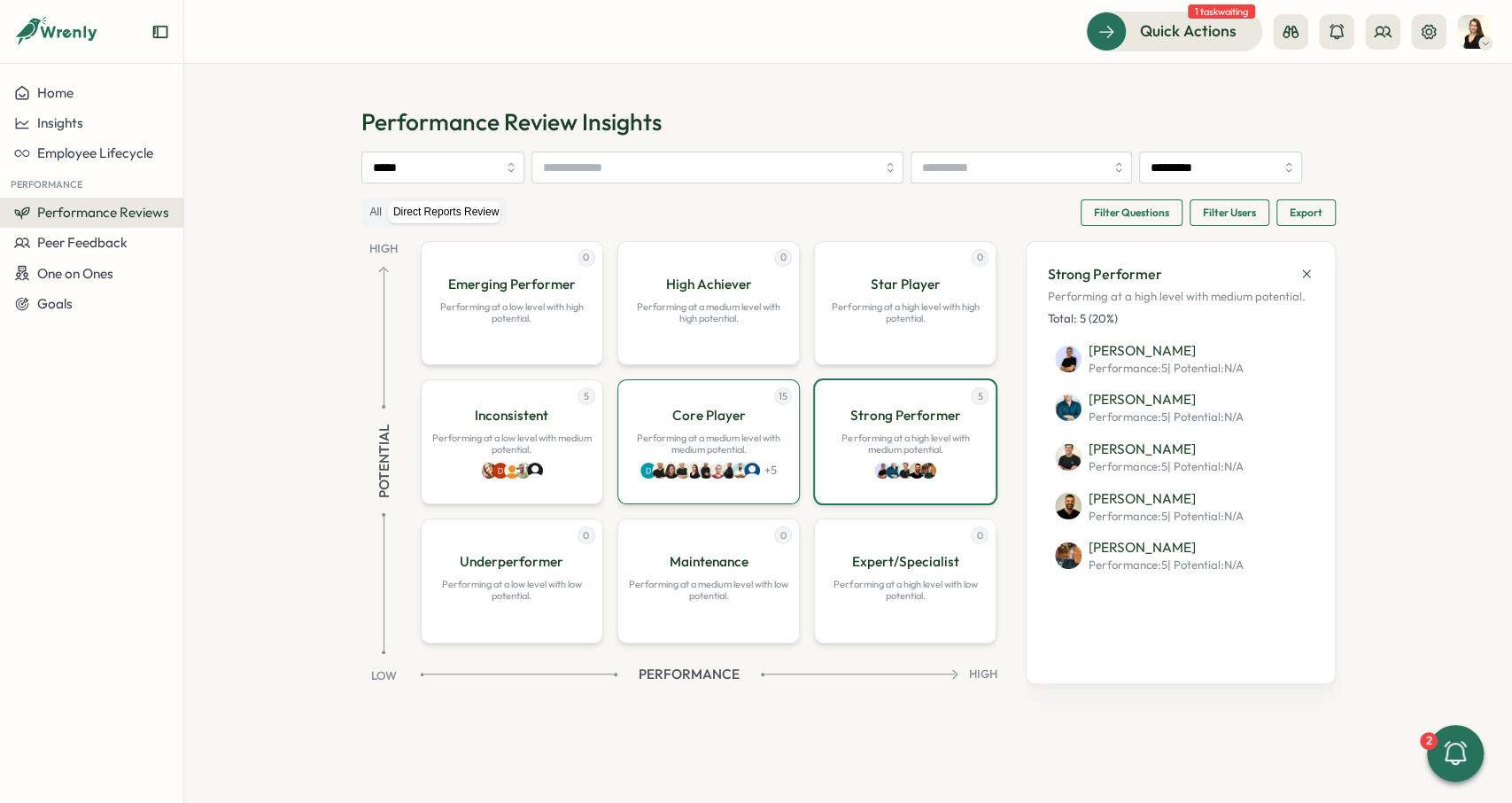 click on "15 Core Player Performing at a medium level with medium potential. + 5" at bounding box center [709, 441] 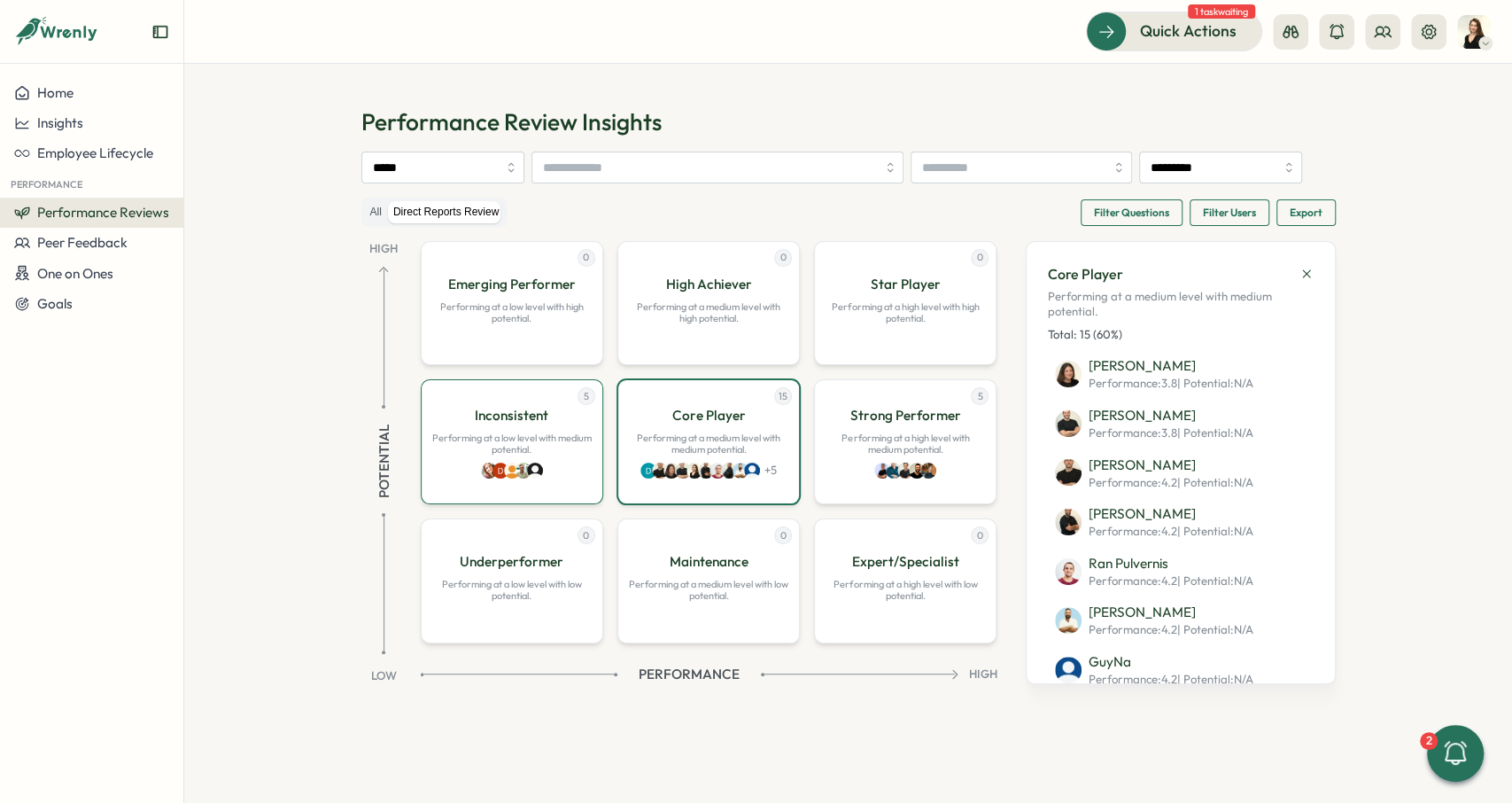 click on "Performing at a low level with medium potential." at bounding box center (512, 444) 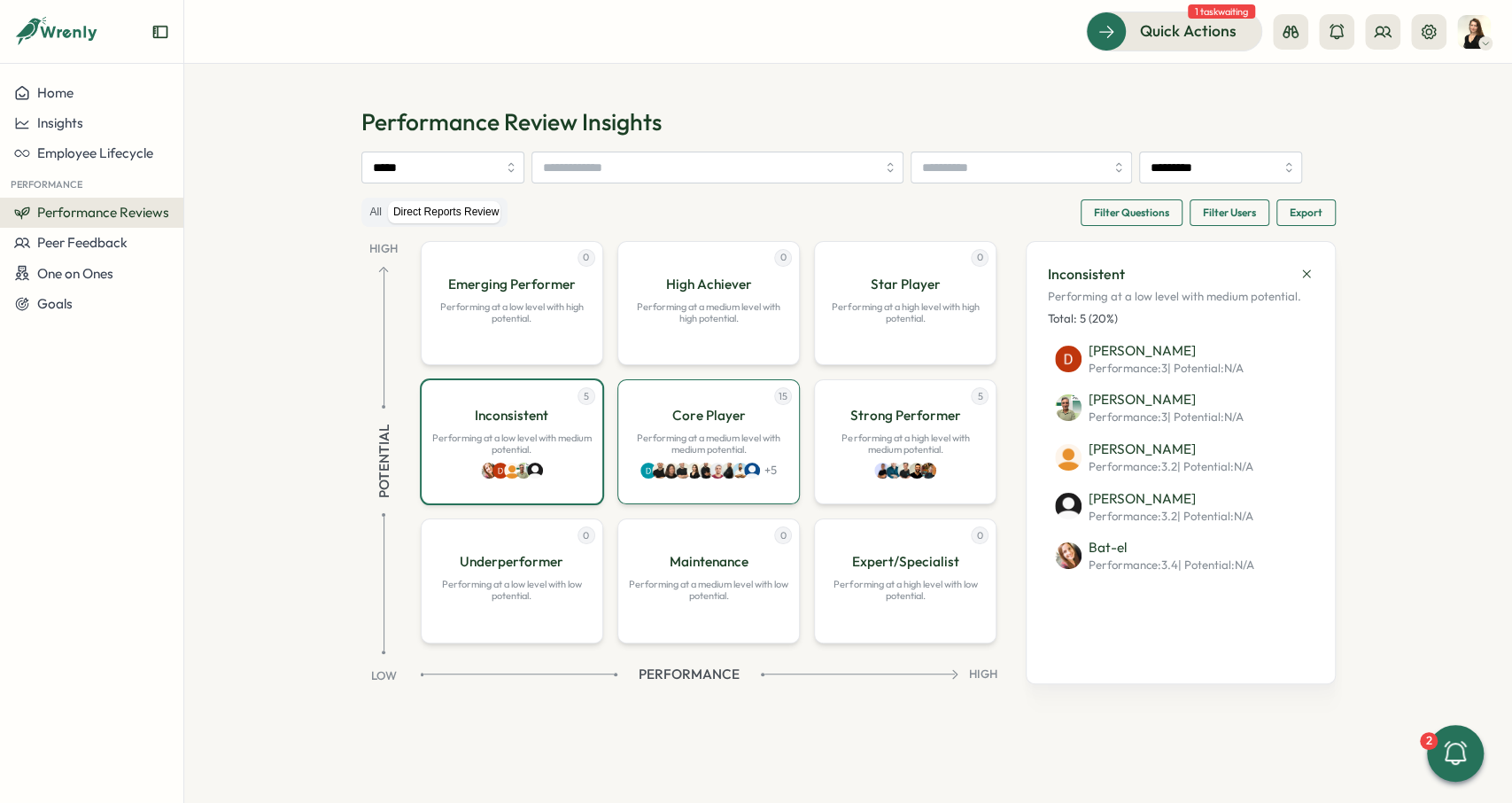 click on "Performing at a medium level with medium potential." at bounding box center [709, 444] 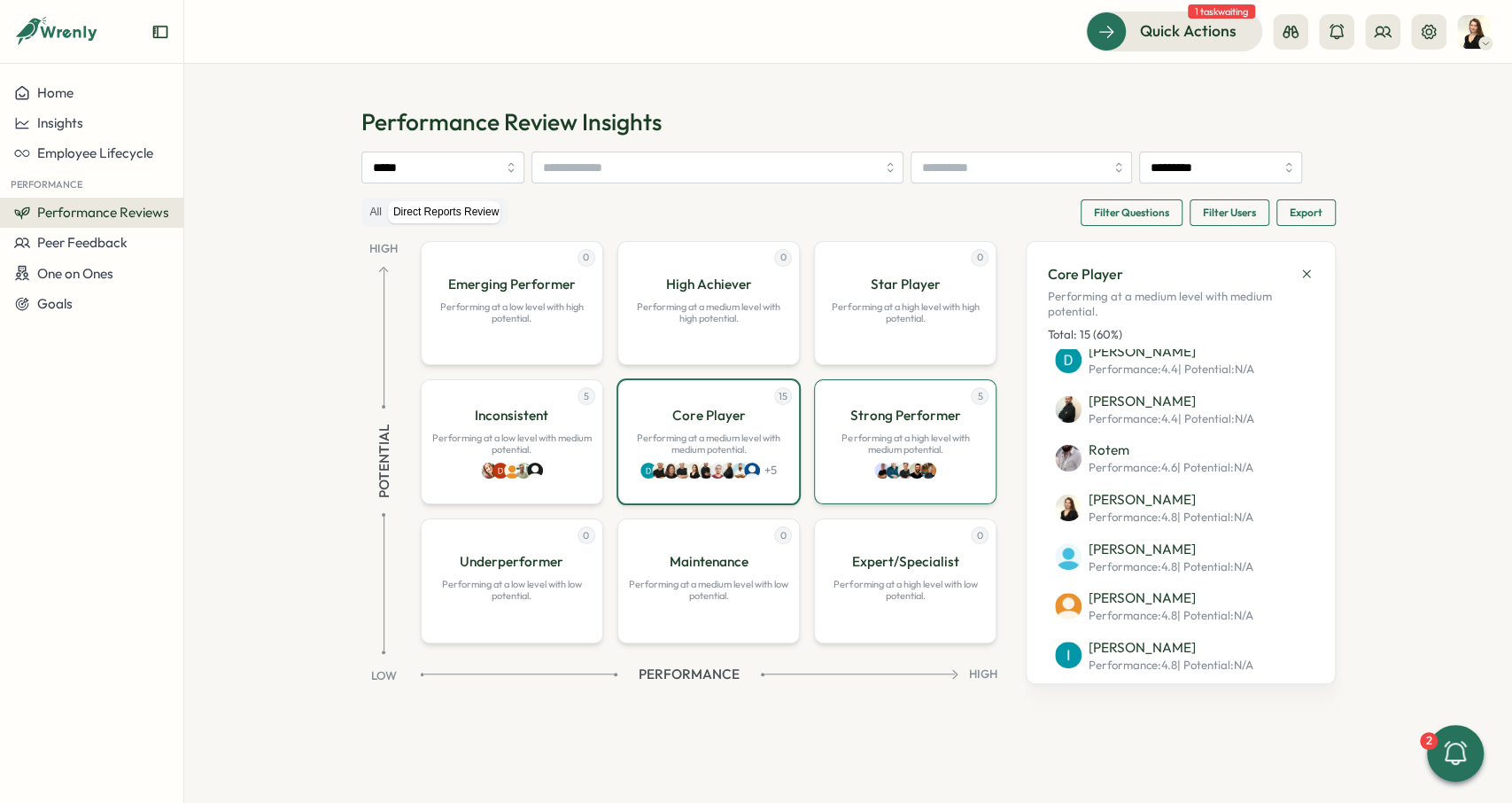 scroll, scrollTop: 412, scrollLeft: 0, axis: vertical 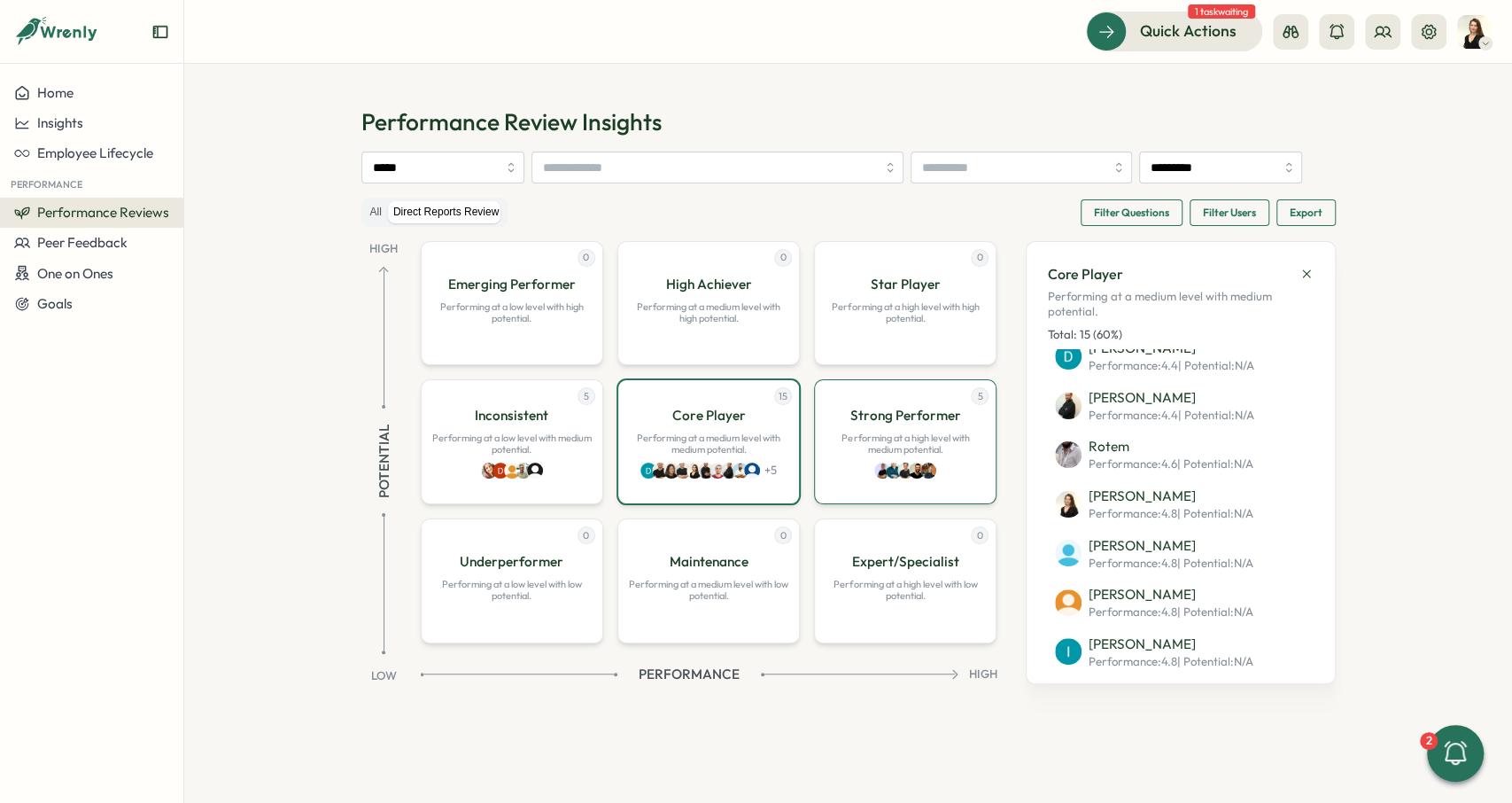 click on "Strong Performer" at bounding box center (905, 416) 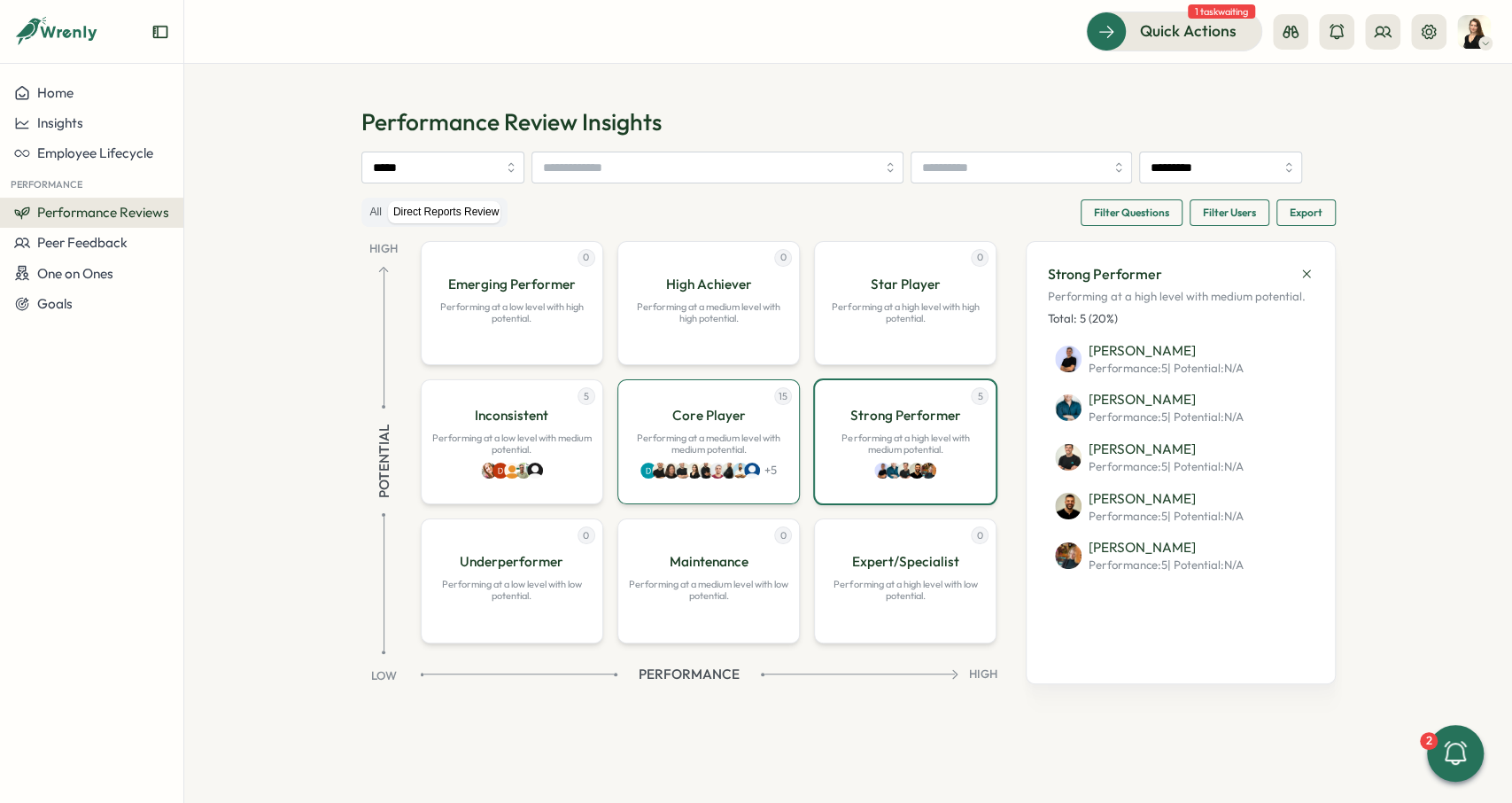click on "Core Player" at bounding box center [708, 416] 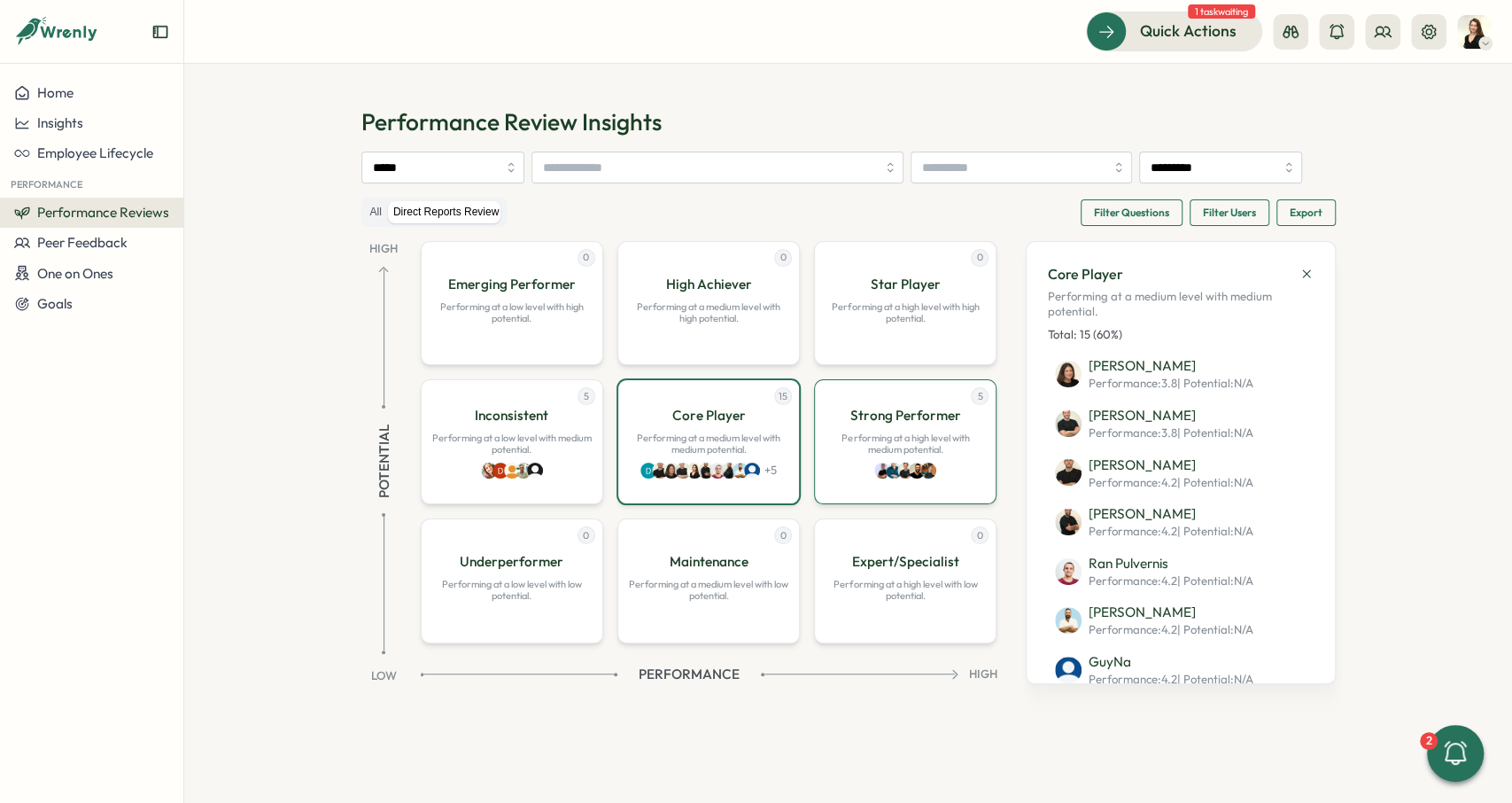 click on "Strong Performer" at bounding box center (905, 416) 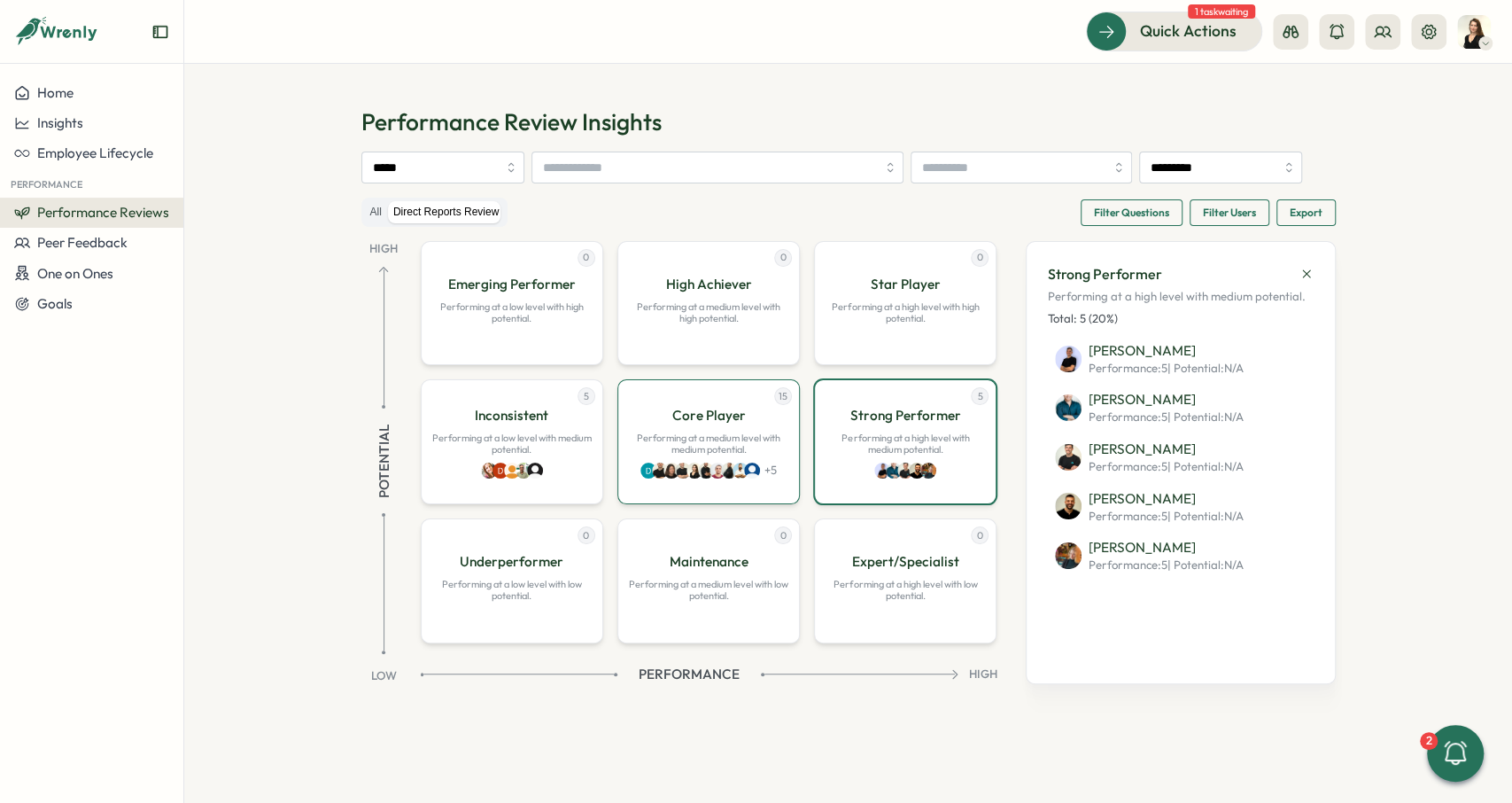 click on "Core Player" at bounding box center [708, 416] 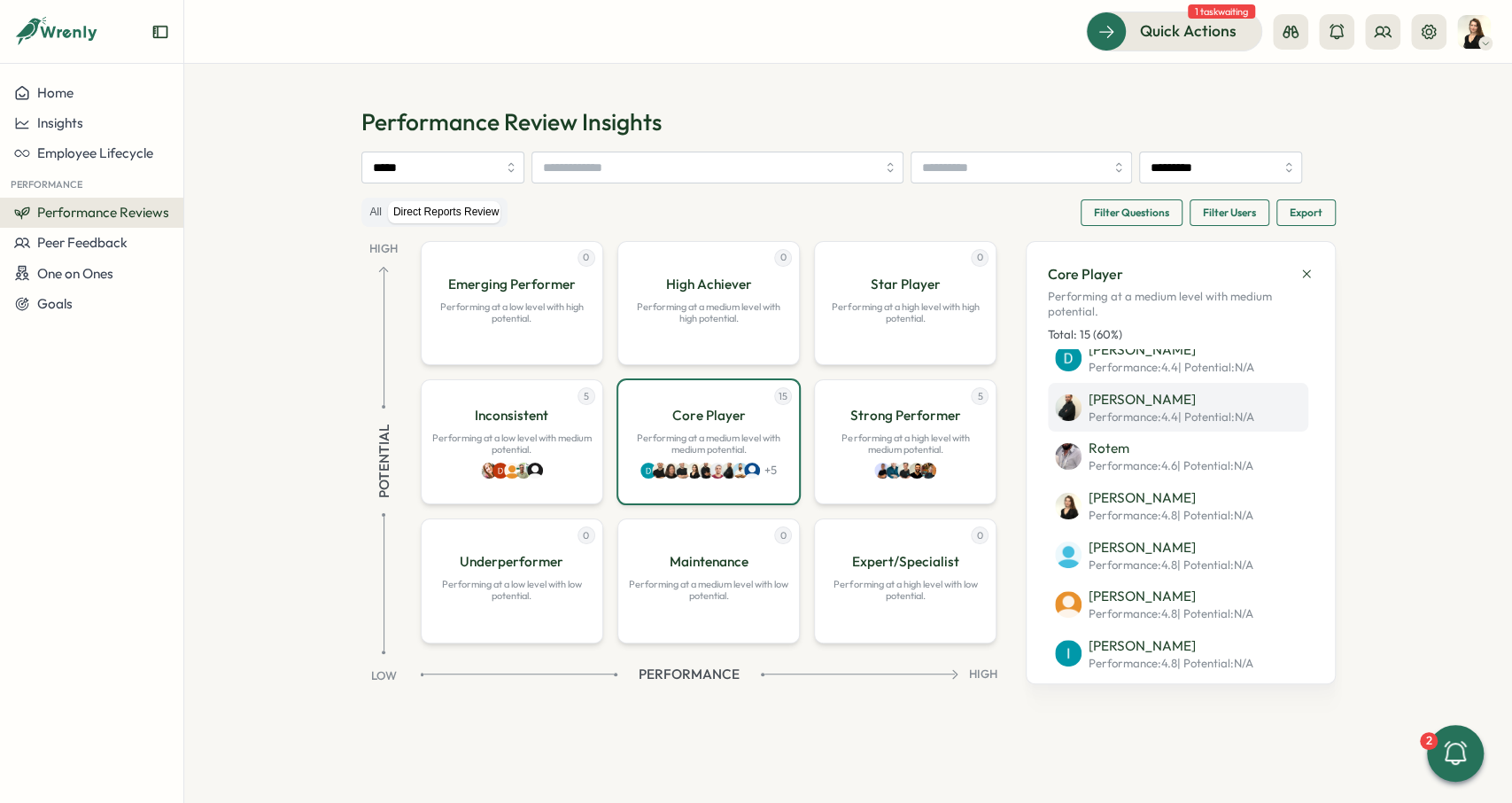 scroll, scrollTop: 412, scrollLeft: 0, axis: vertical 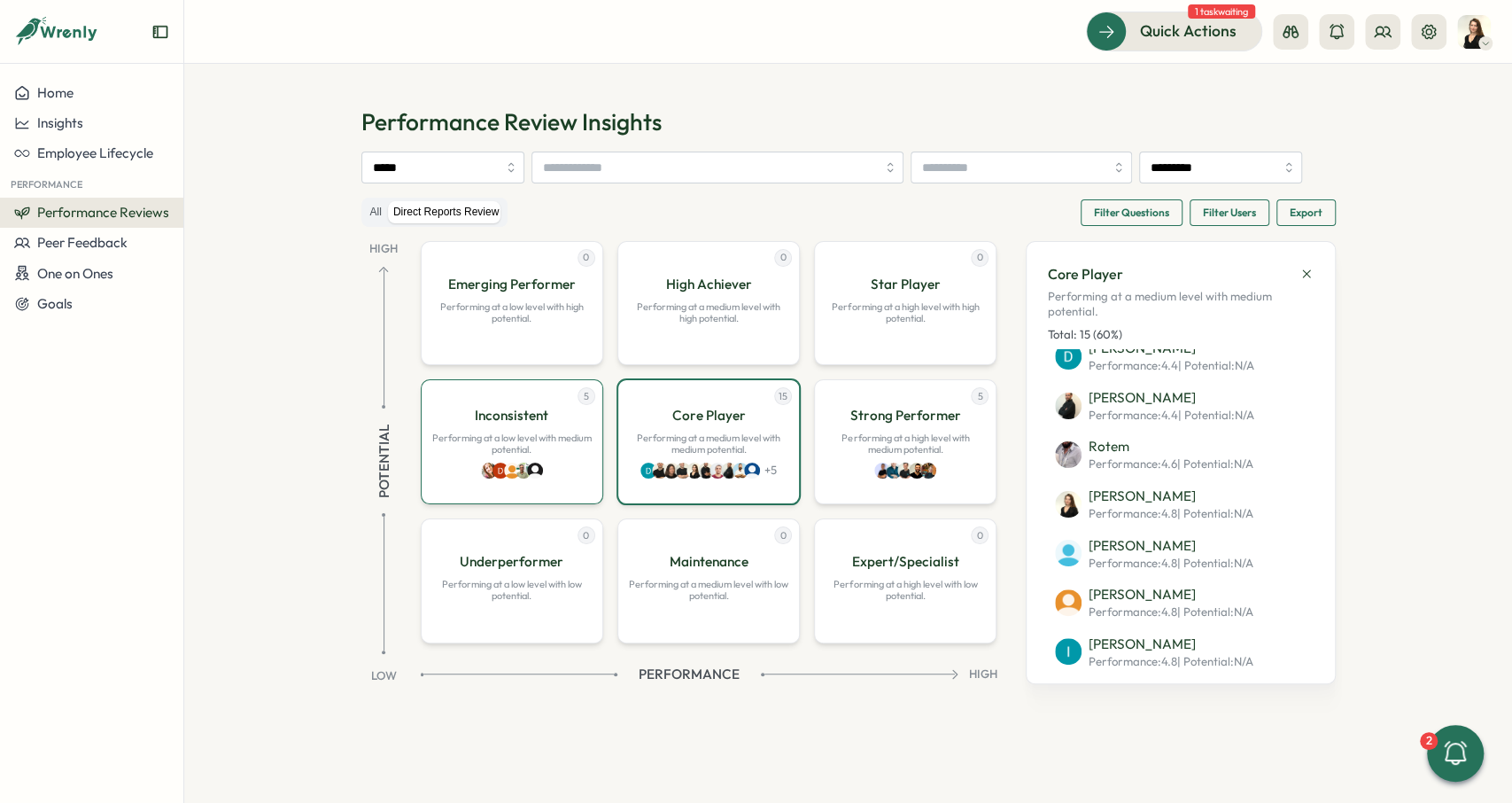 click on "5 Inconsistent Performing at a low level with medium potential." at bounding box center (512, 441) 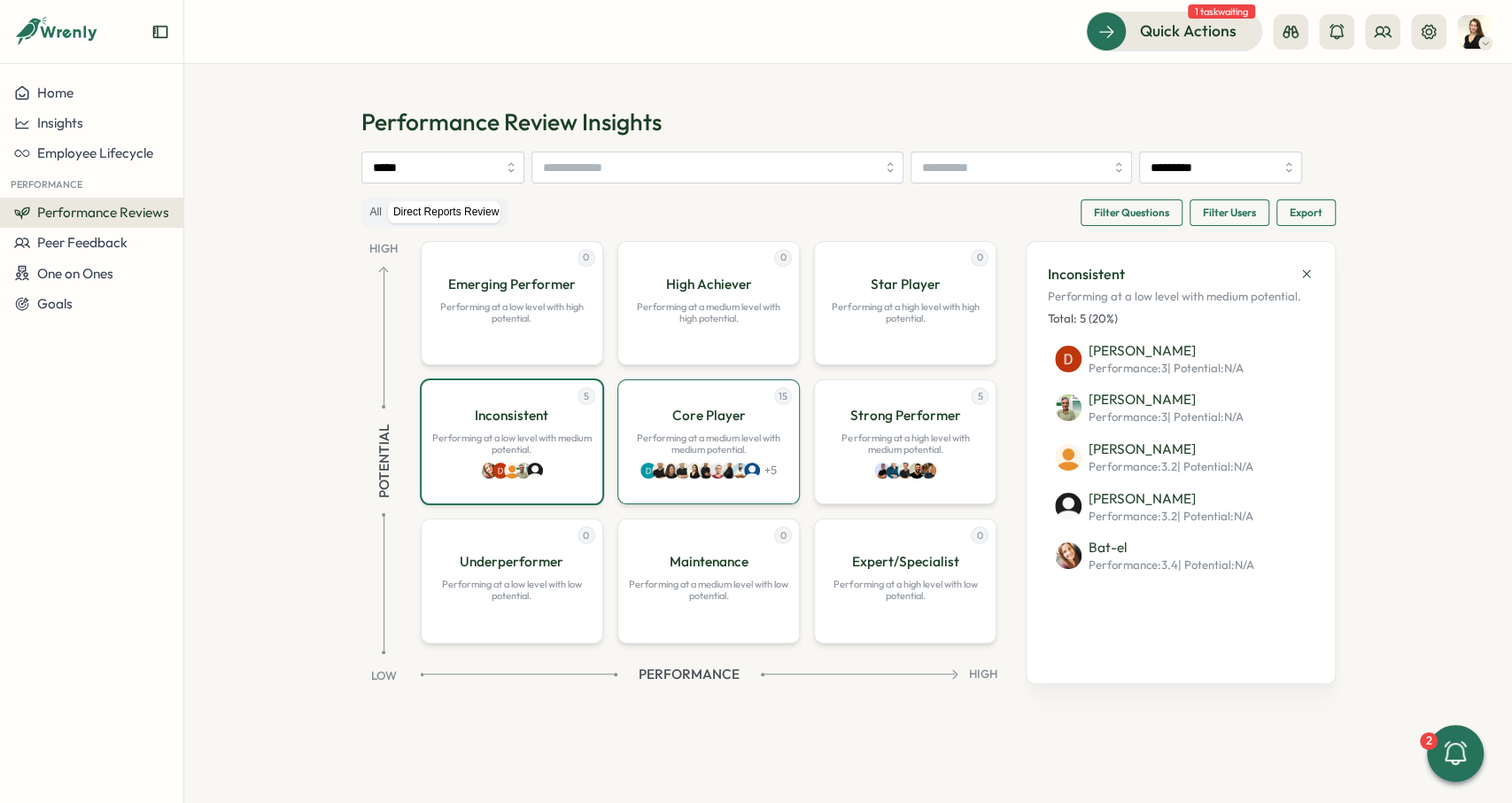 click on "Performing at a medium level with medium potential." at bounding box center [709, 444] 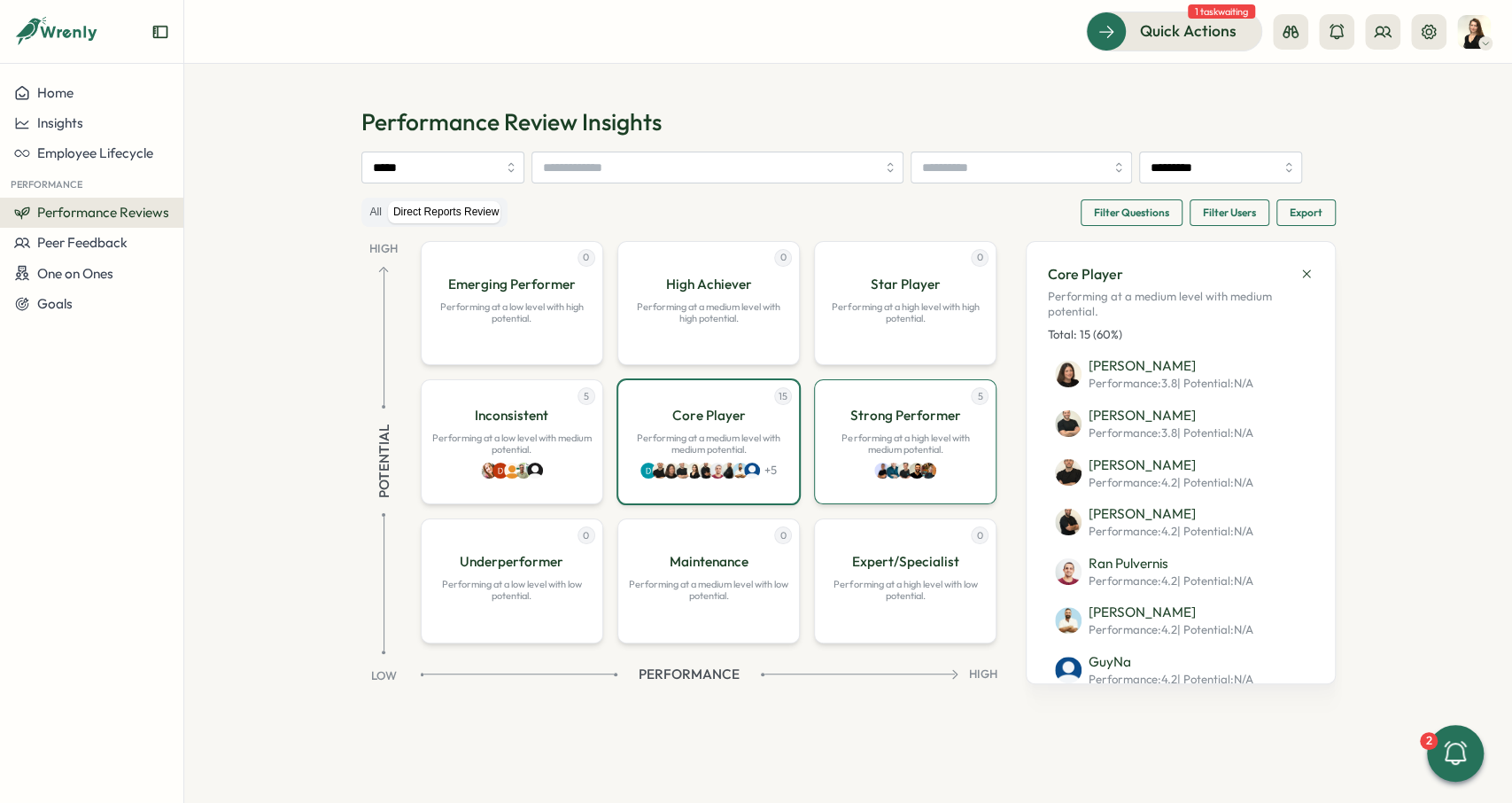 click on "Performing at a high level with medium potential." at bounding box center [905, 444] 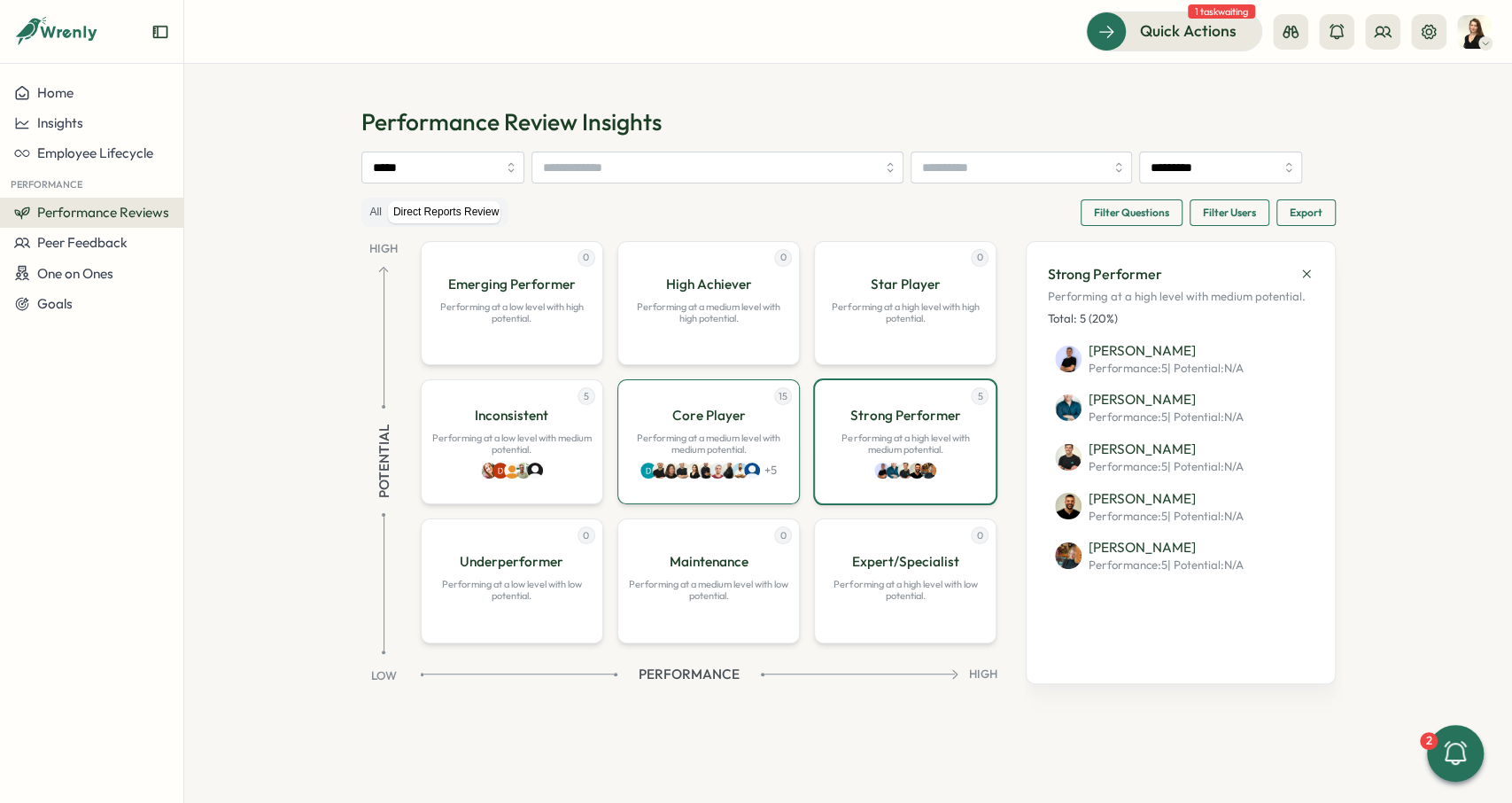 click on "Performing at a medium level with medium potential." at bounding box center [709, 444] 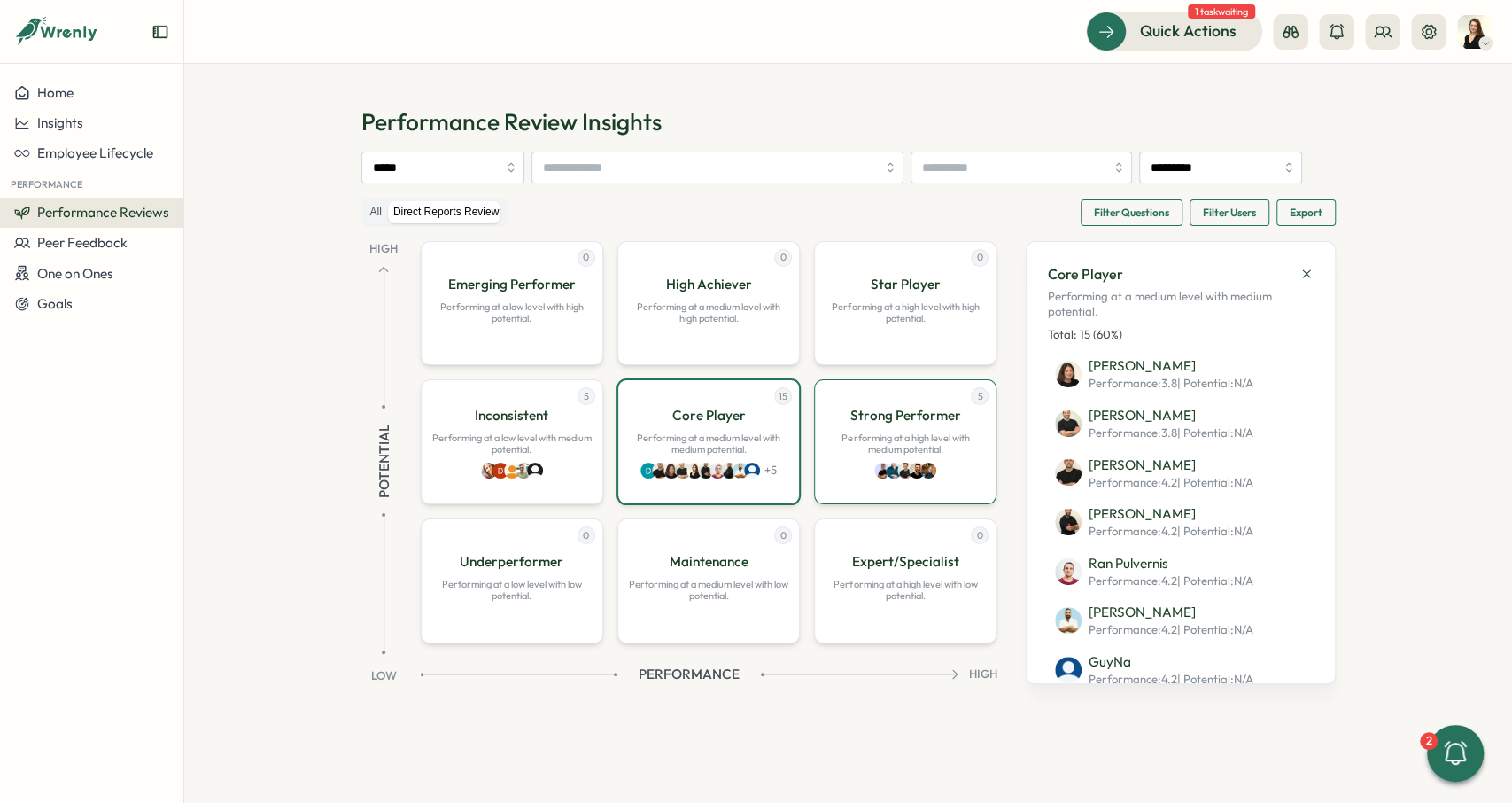click on "Performing at a high level with medium potential." at bounding box center [905, 444] 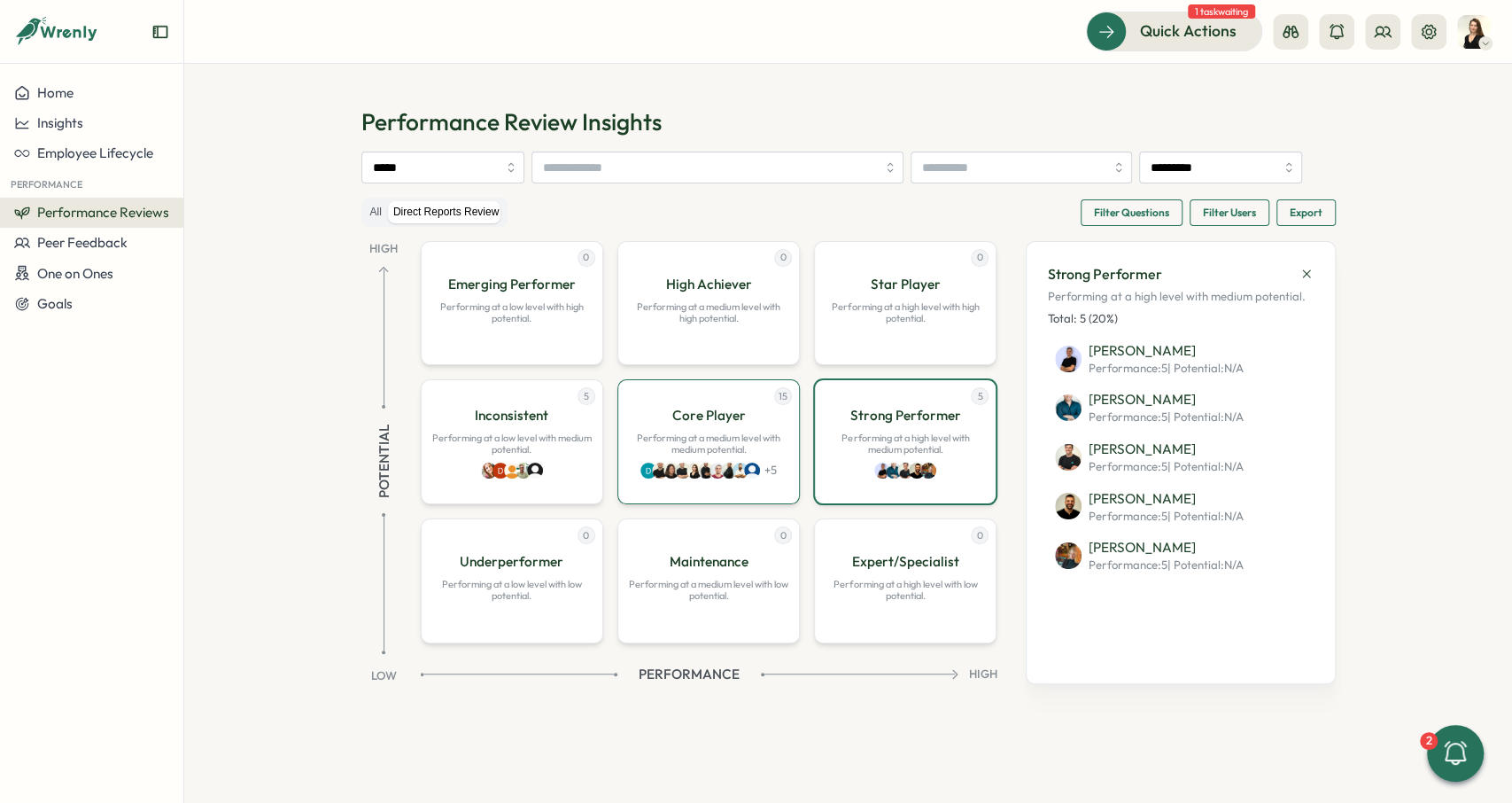 click on "Performing at a medium level with medium potential." at bounding box center (709, 444) 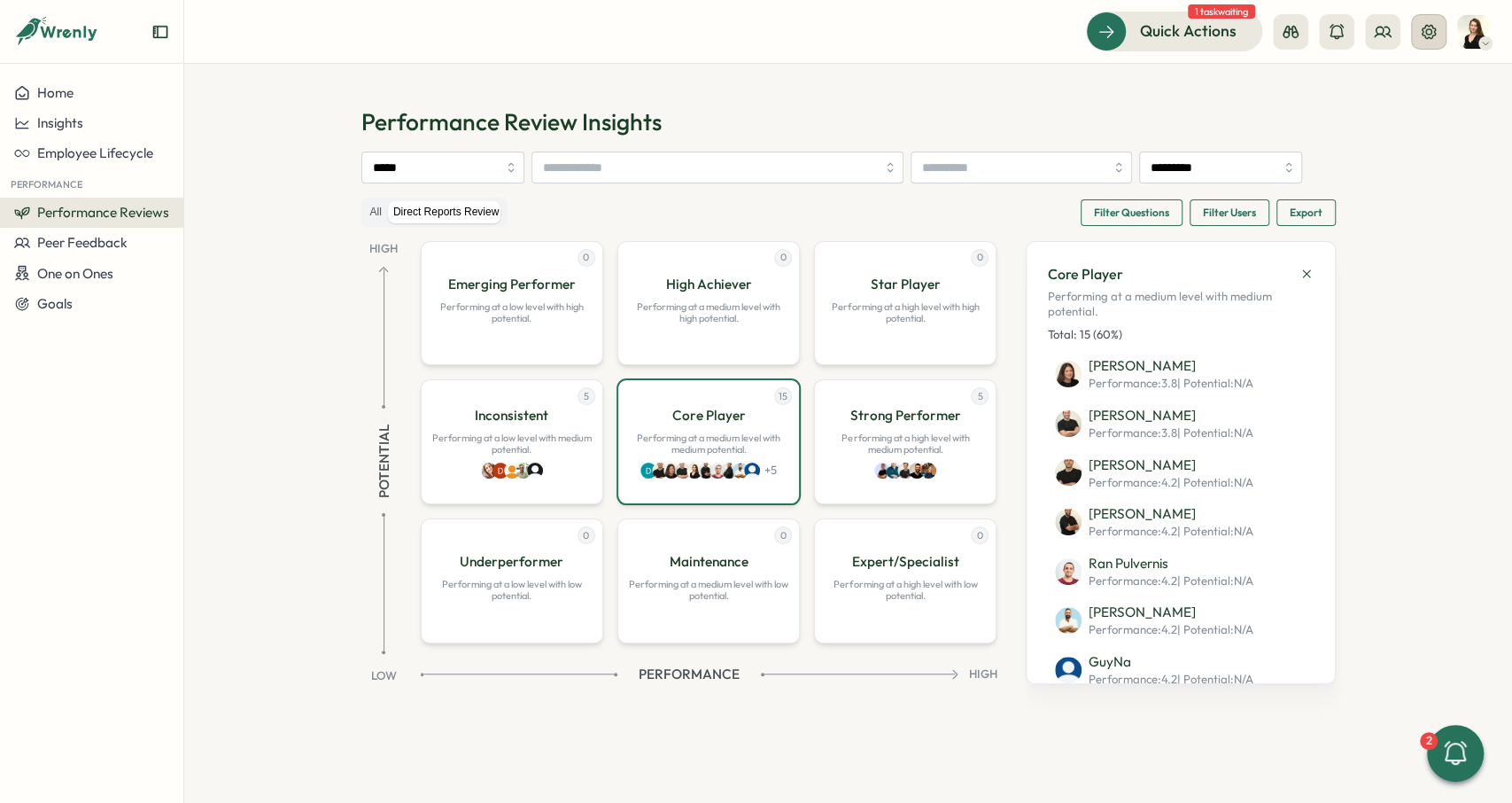 click at bounding box center [1429, 32] 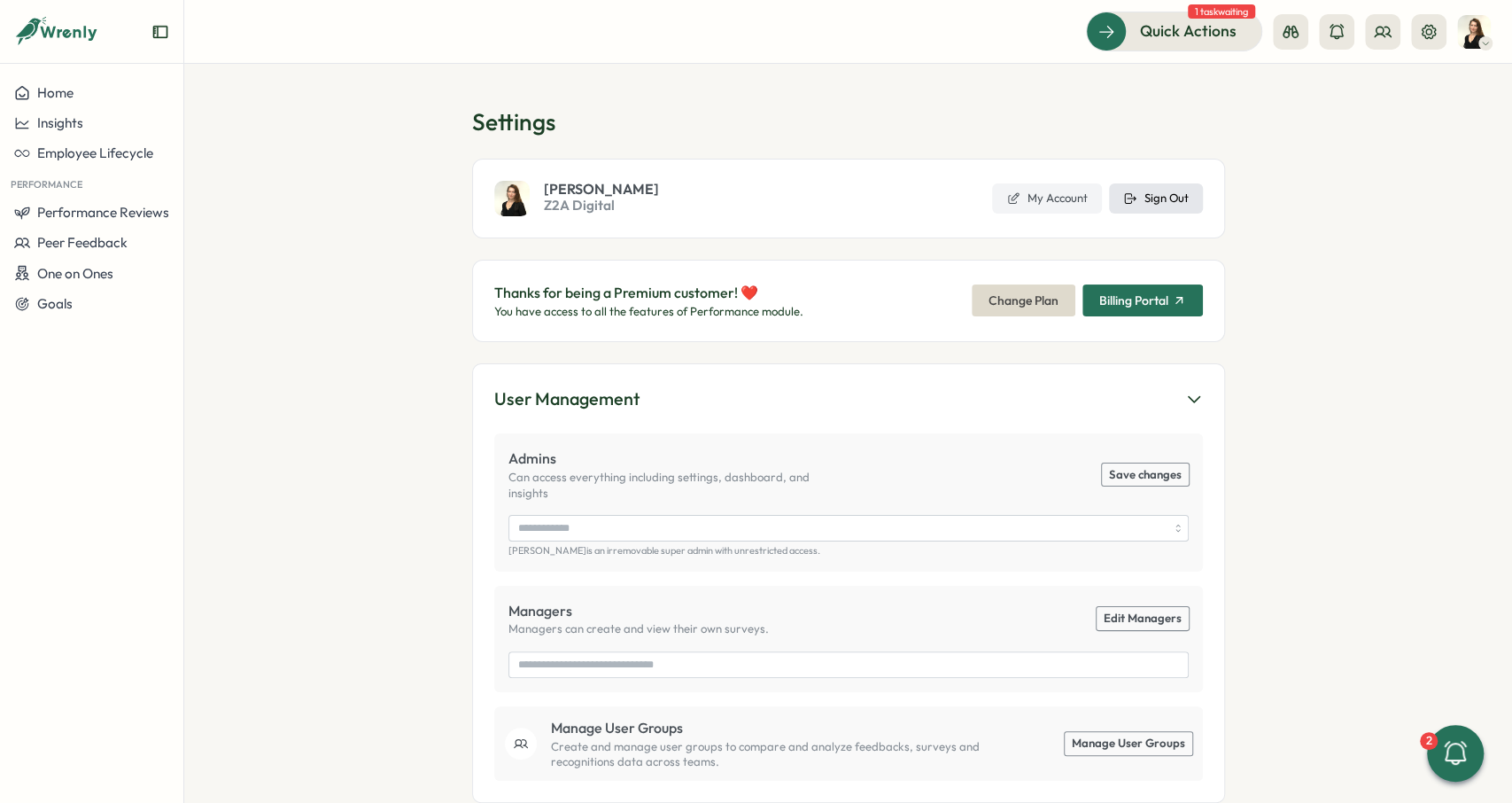 click on "Sign Out" at bounding box center (1167, 199) 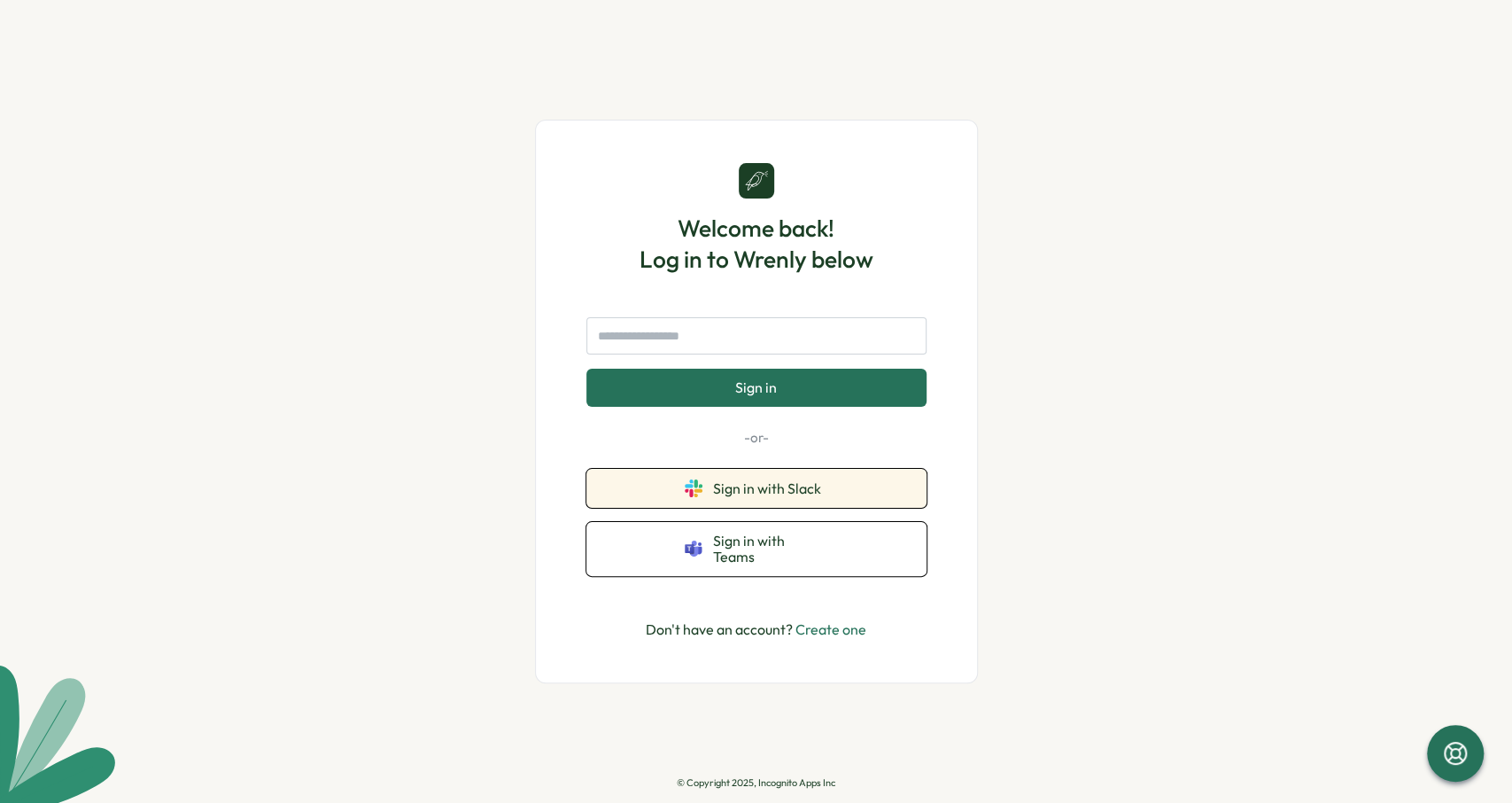 click on "Sign in with Slack" at bounding box center (771, 488) 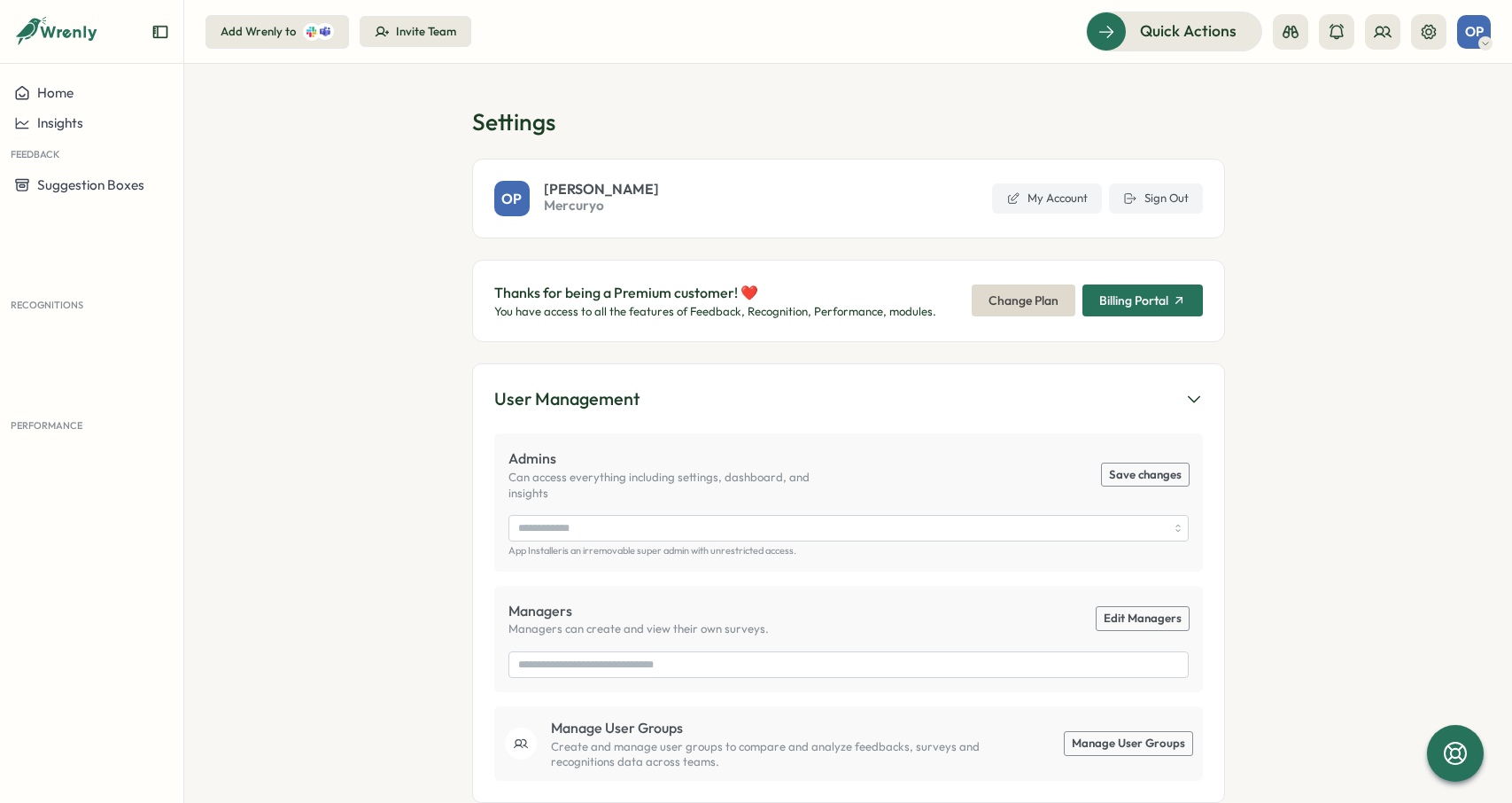 scroll, scrollTop: 0, scrollLeft: 0, axis: both 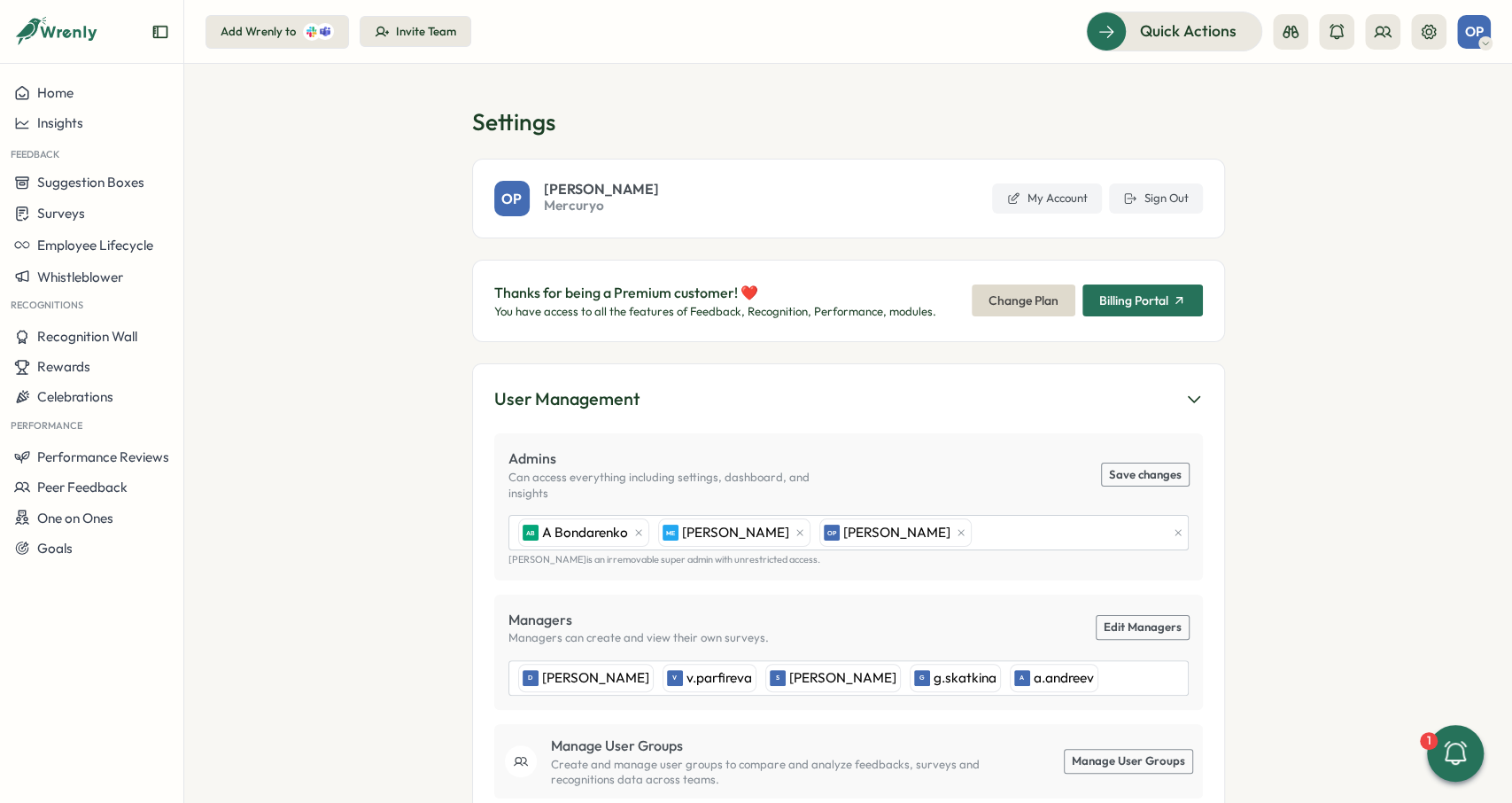 click on "Invite Team" at bounding box center [415, 32] 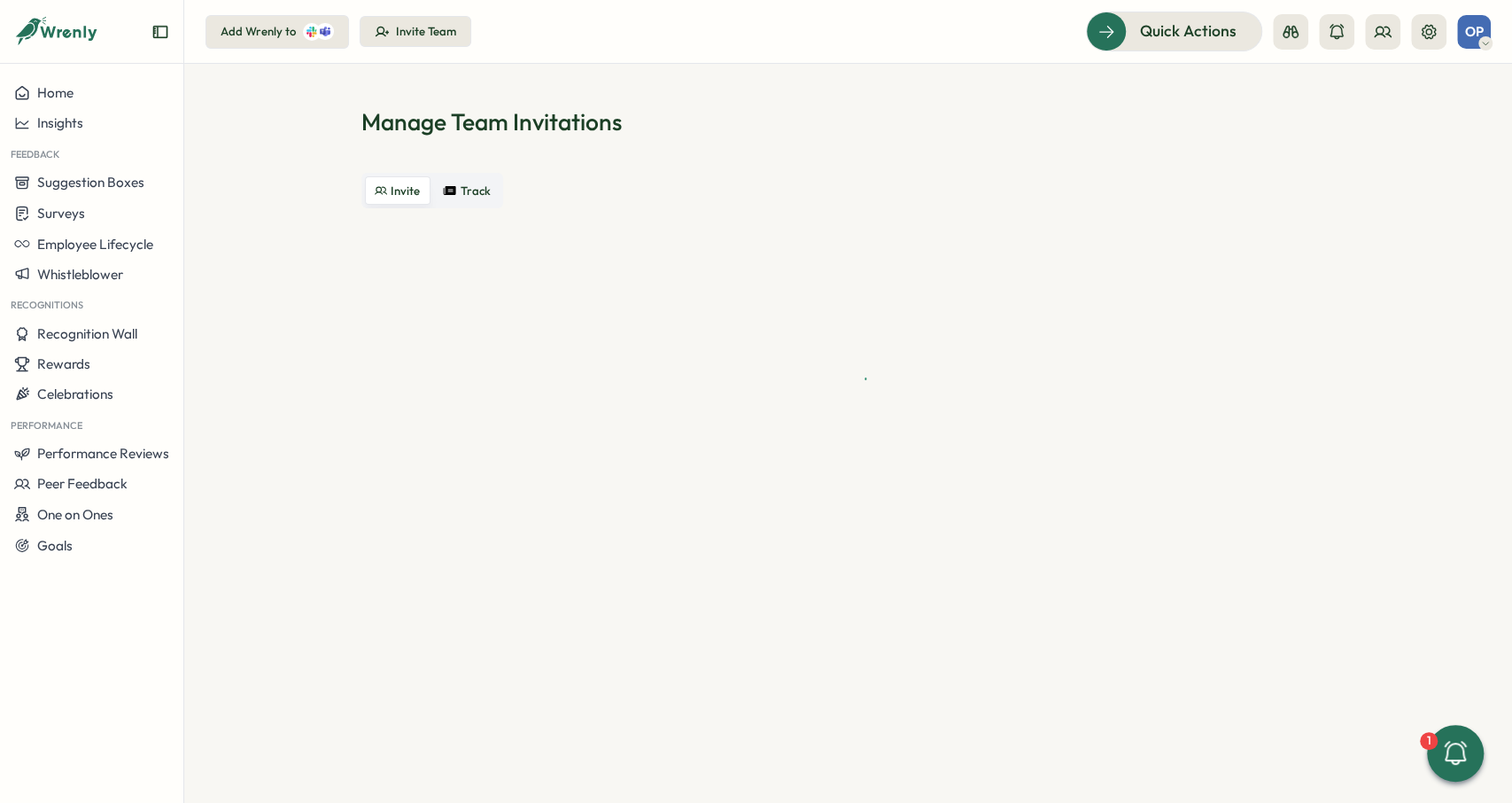 click on "Track" at bounding box center [476, 191] 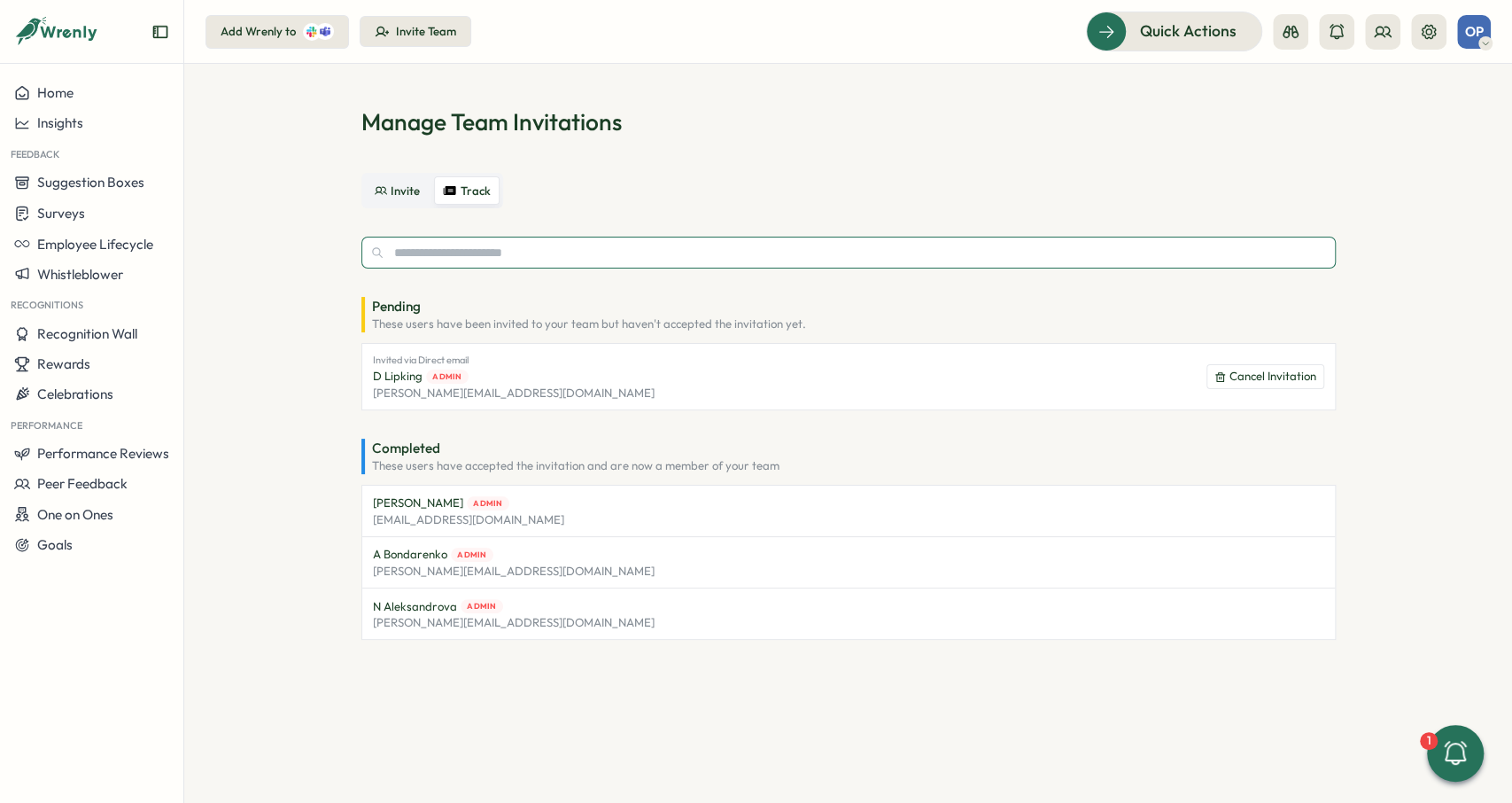 click at bounding box center (849, 253) 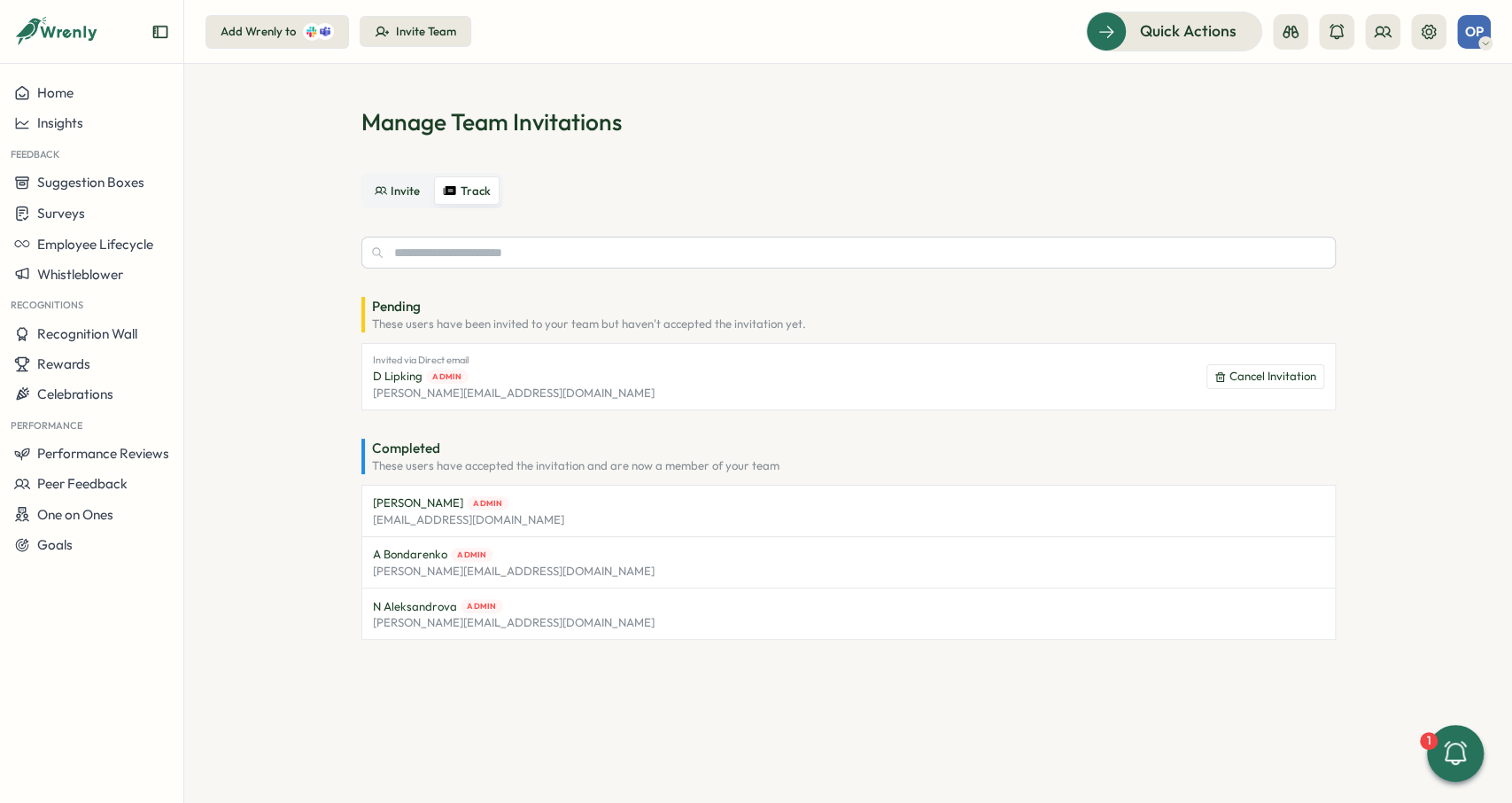 click on "Invite" at bounding box center [398, 191] 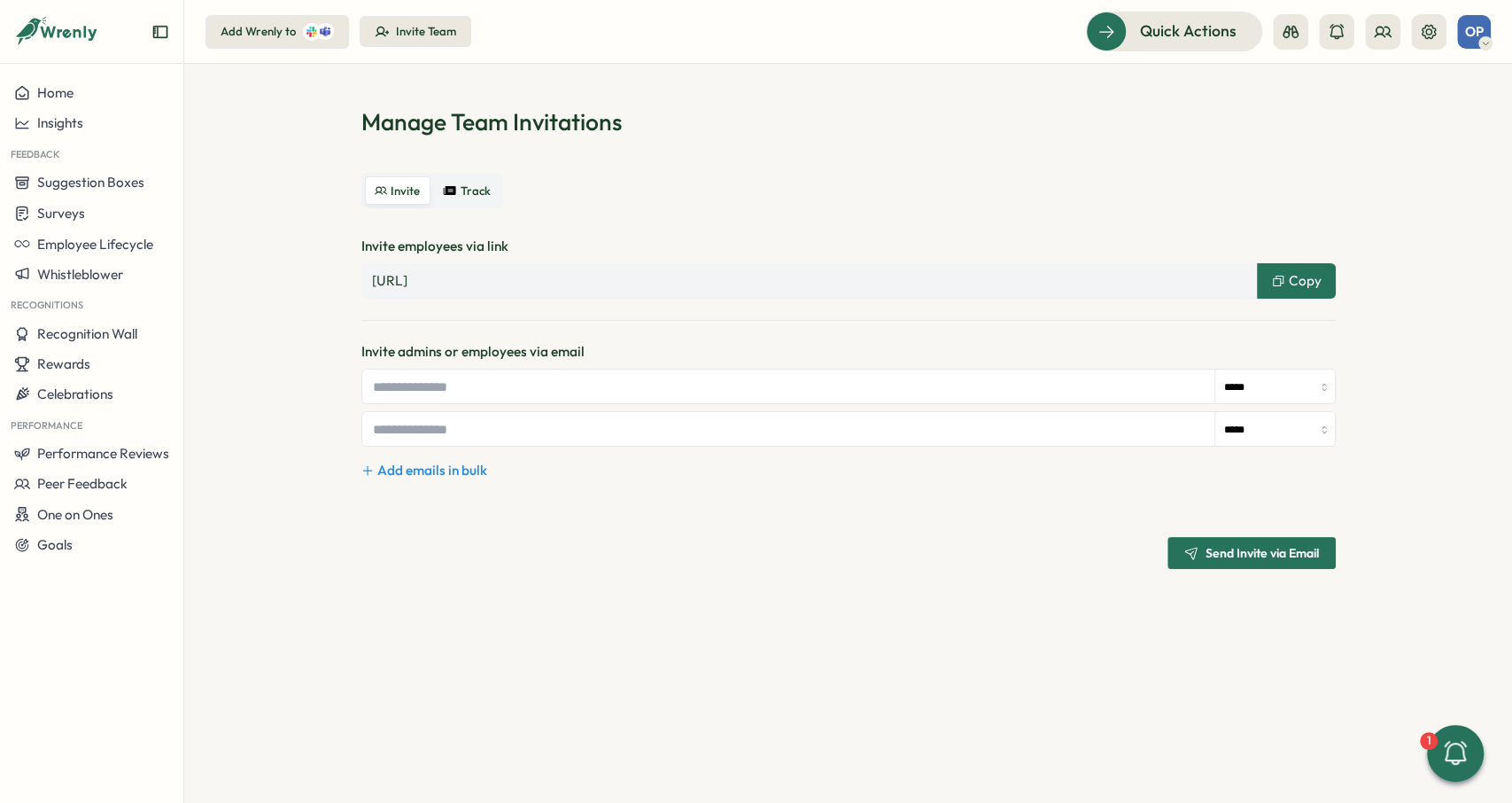 click on "Invite Team" at bounding box center [426, 32] 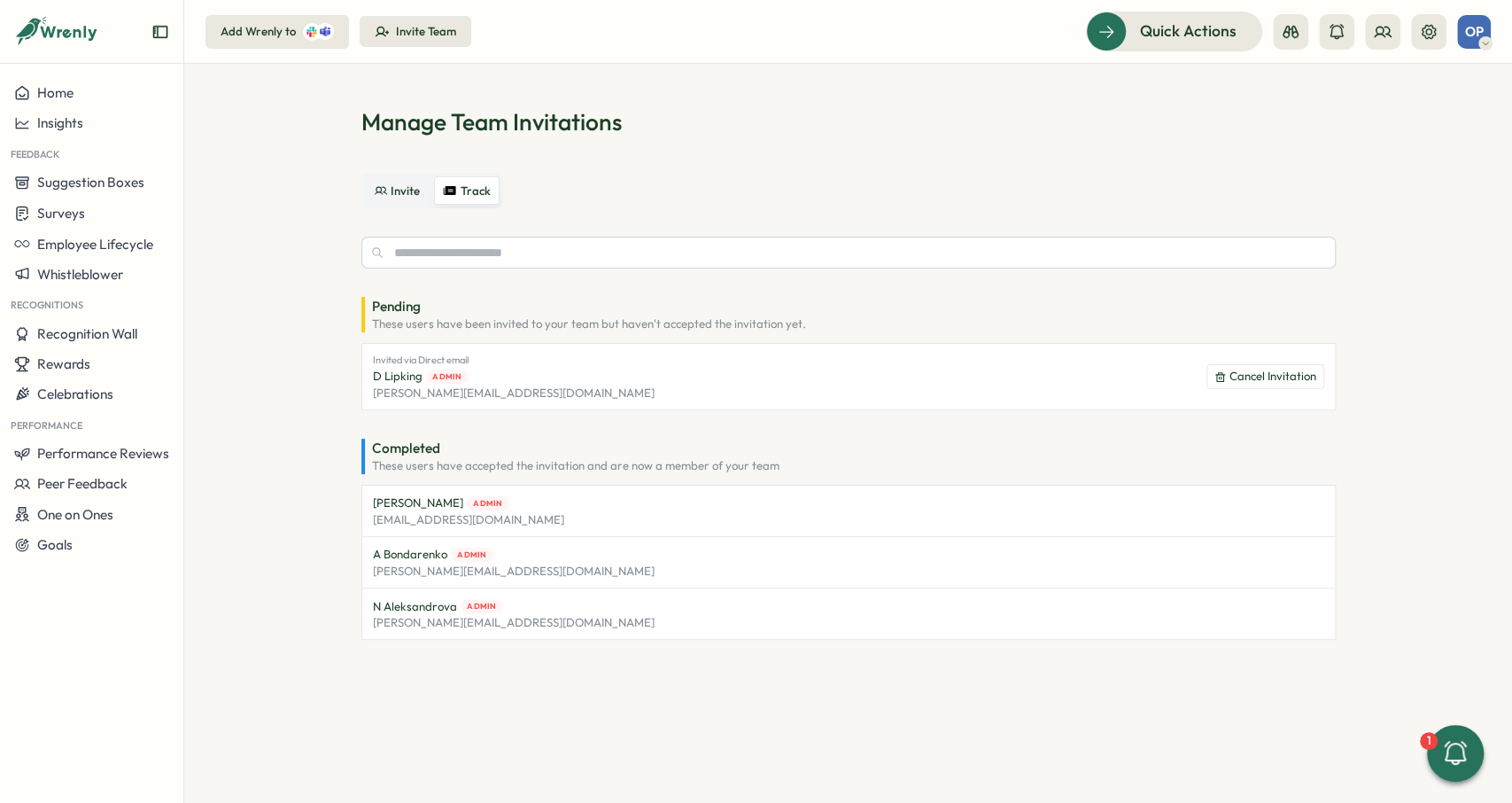 click on "Pending These users have been invited to your team but haven't accepted the invitation yet. Invited via   Direct email D Lipking admin d.lipking@mercuryo.io Cancel Invitation Completed These users have accepted the invitation and are now a member of your team M Ekimov admin m.ekimov@mercuryo.io A Bondarenko admin a.bondarenko@mercuryo.io N Aleksandrova admin n.aleksandrova@mercuryo.io" at bounding box center [849, 438] 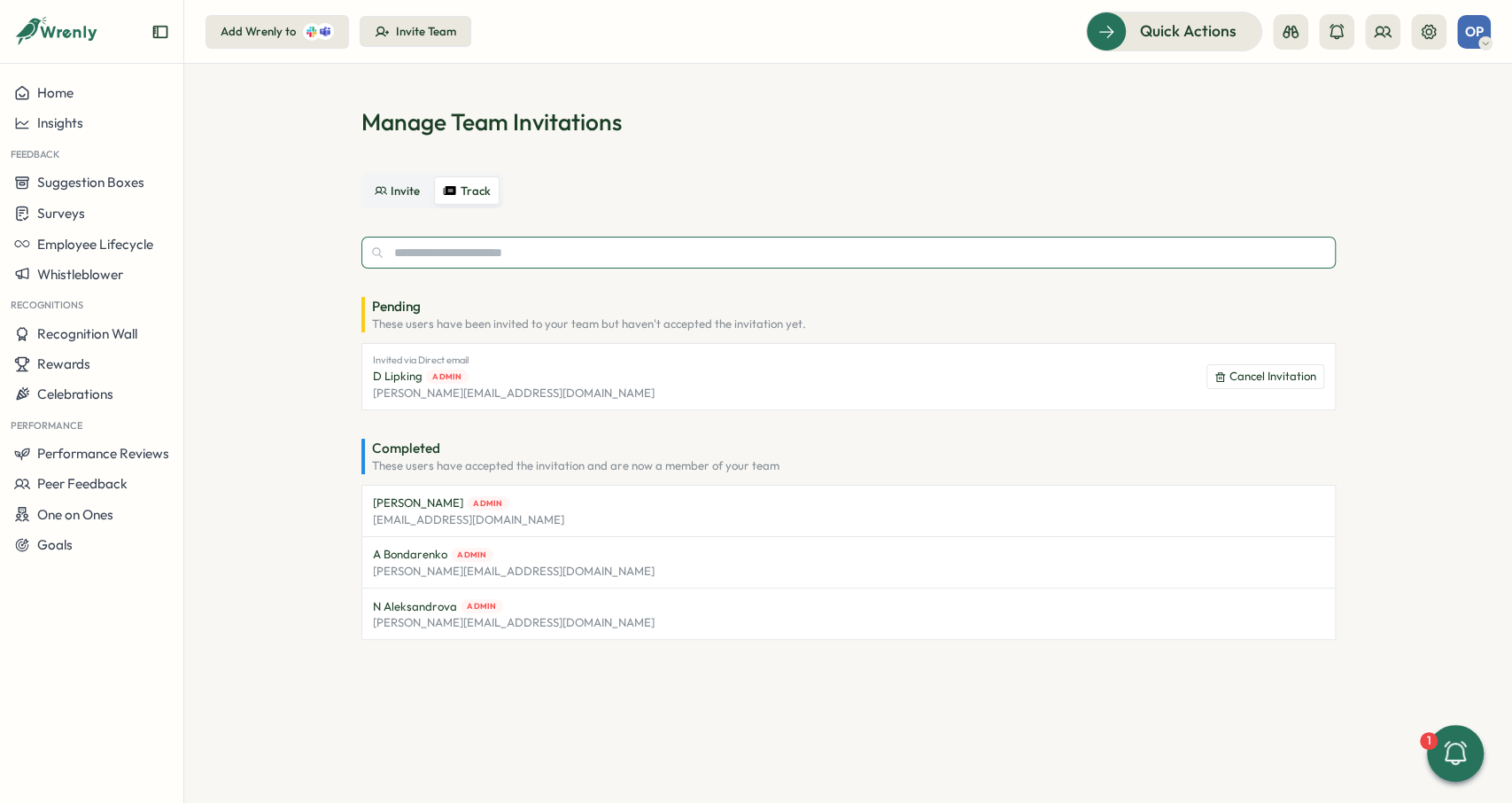 click at bounding box center (849, 253) 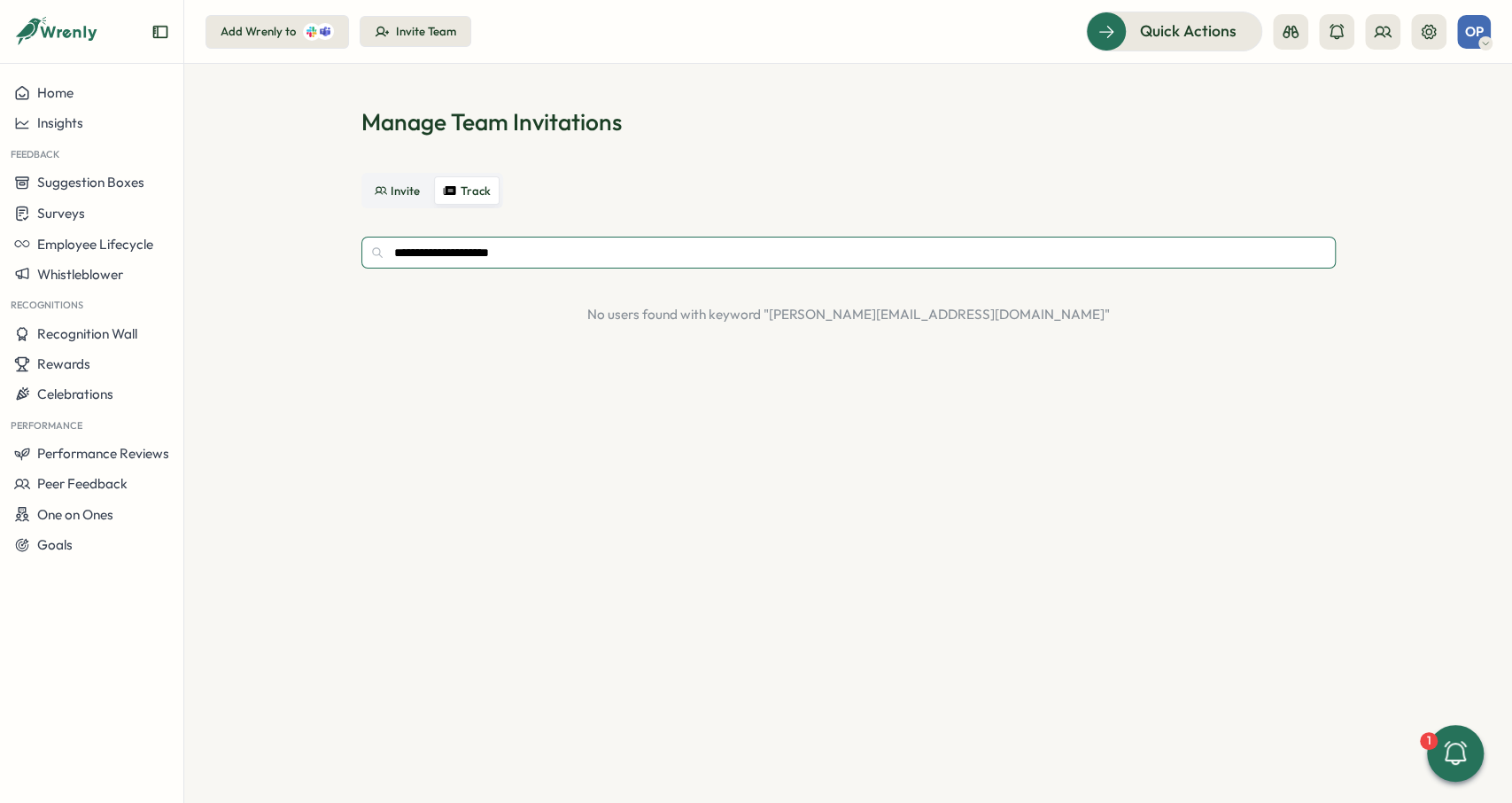 type 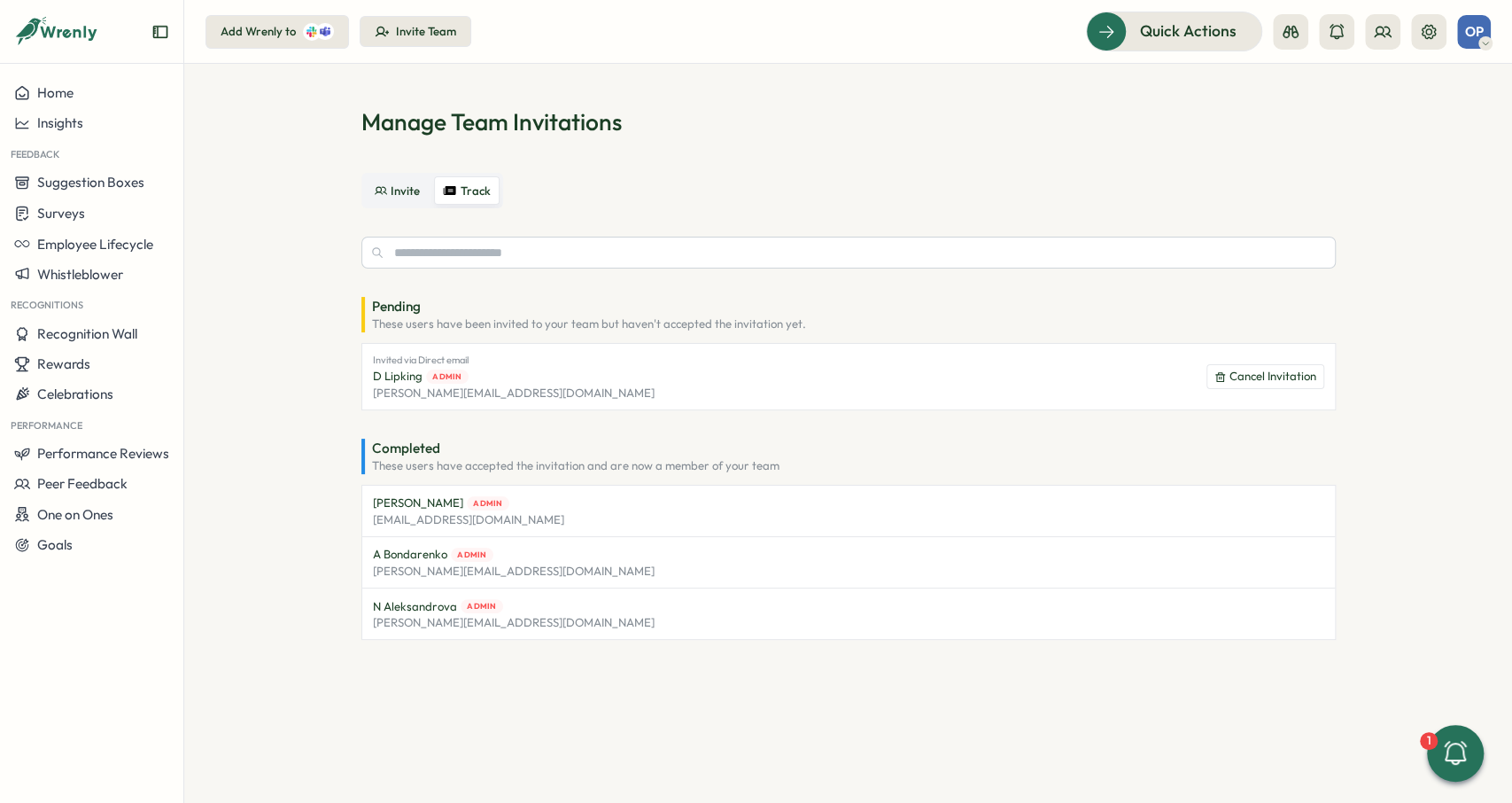 click on "Invite" at bounding box center [398, 191] 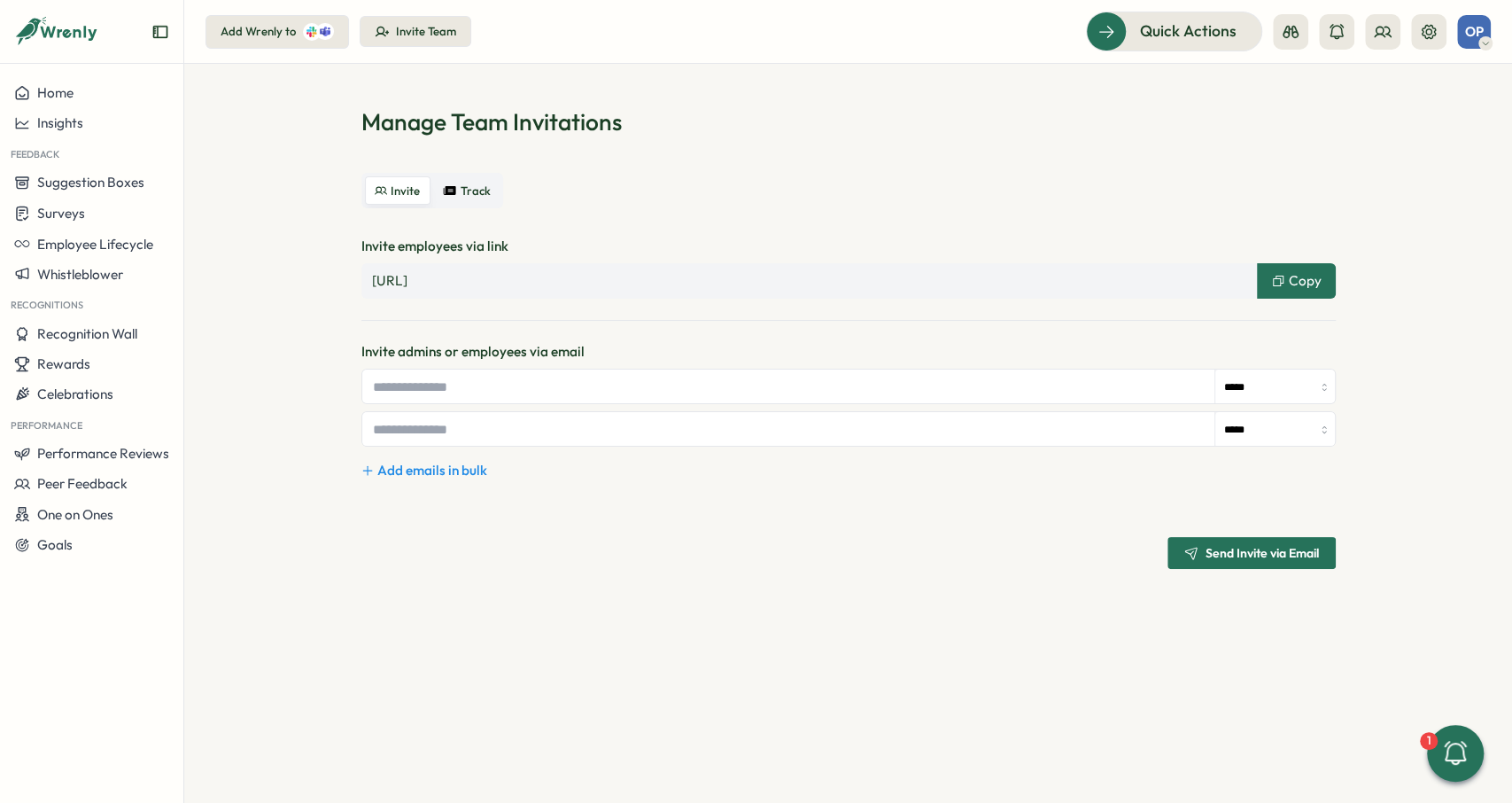 click at bounding box center [788, 386] 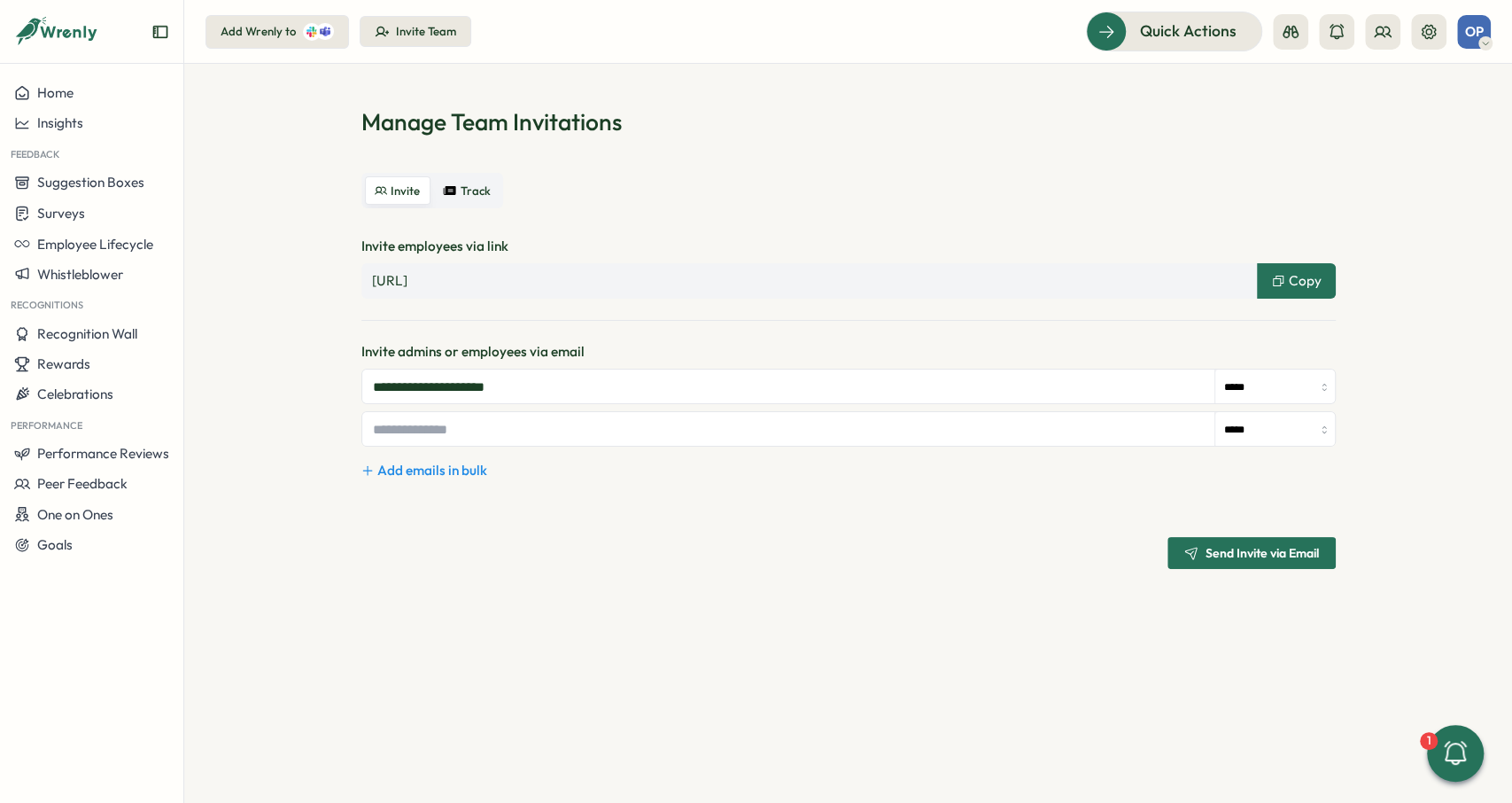 type on "**********" 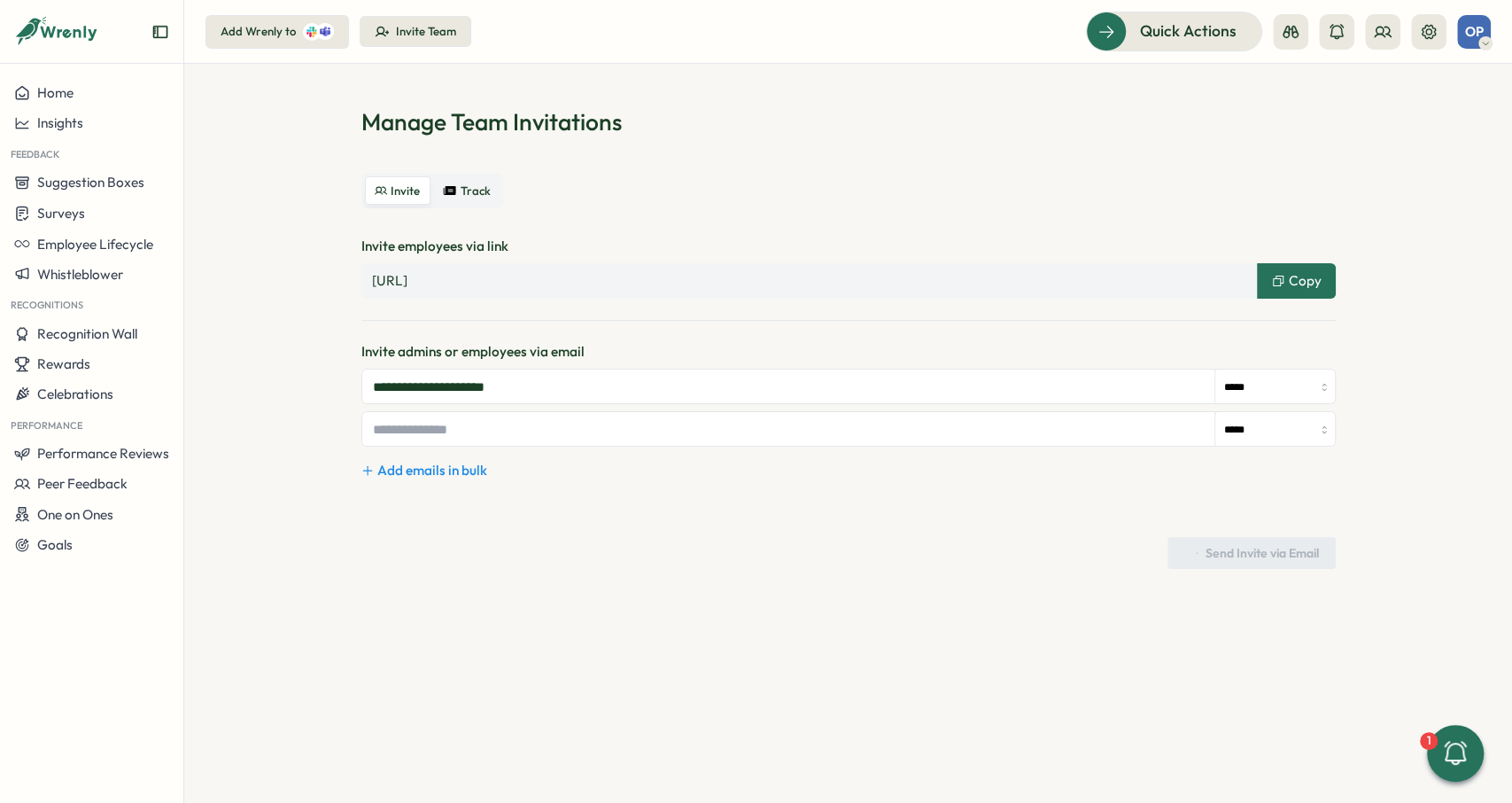 type 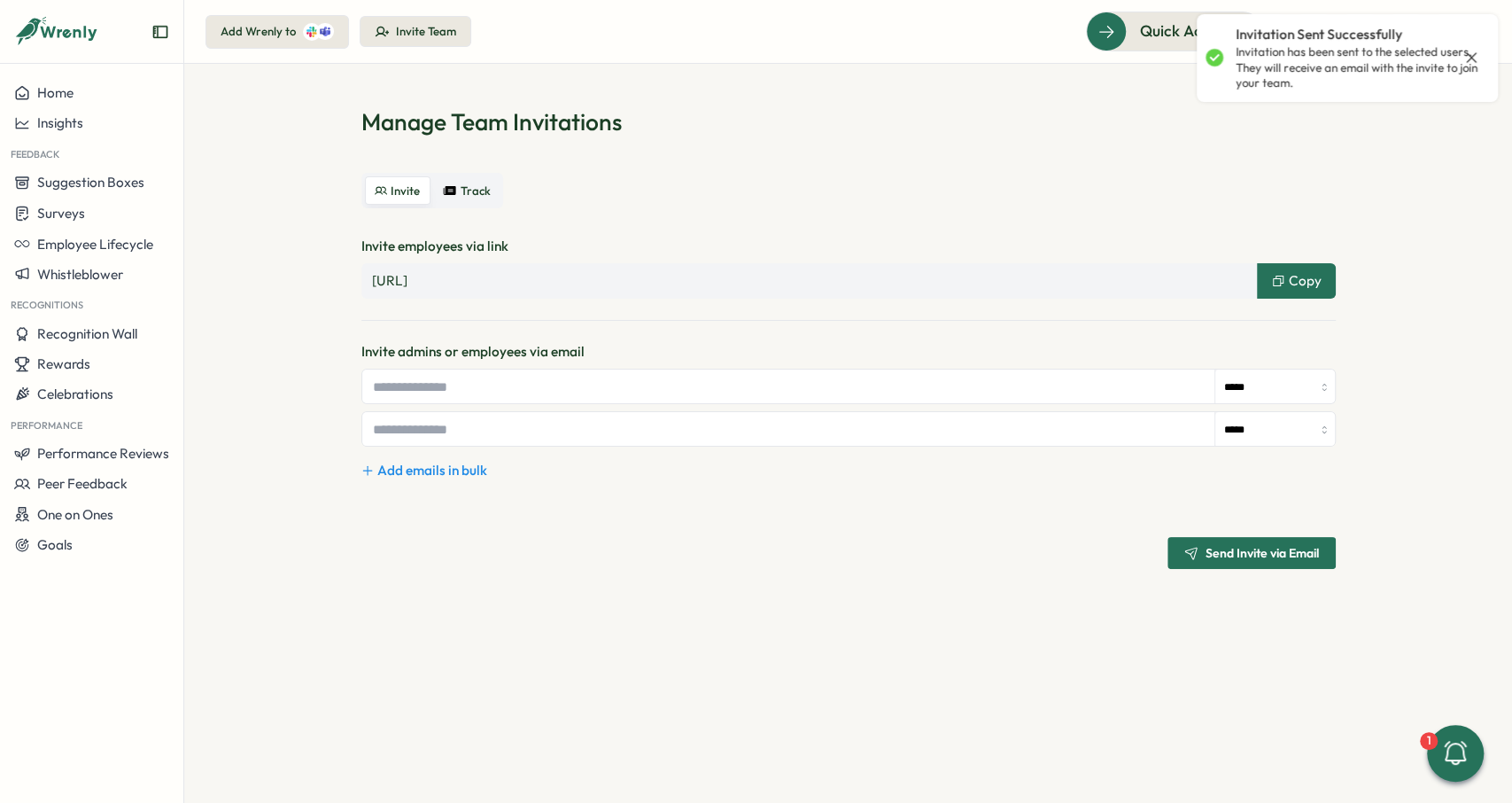 click on "Track" at bounding box center (467, 191) 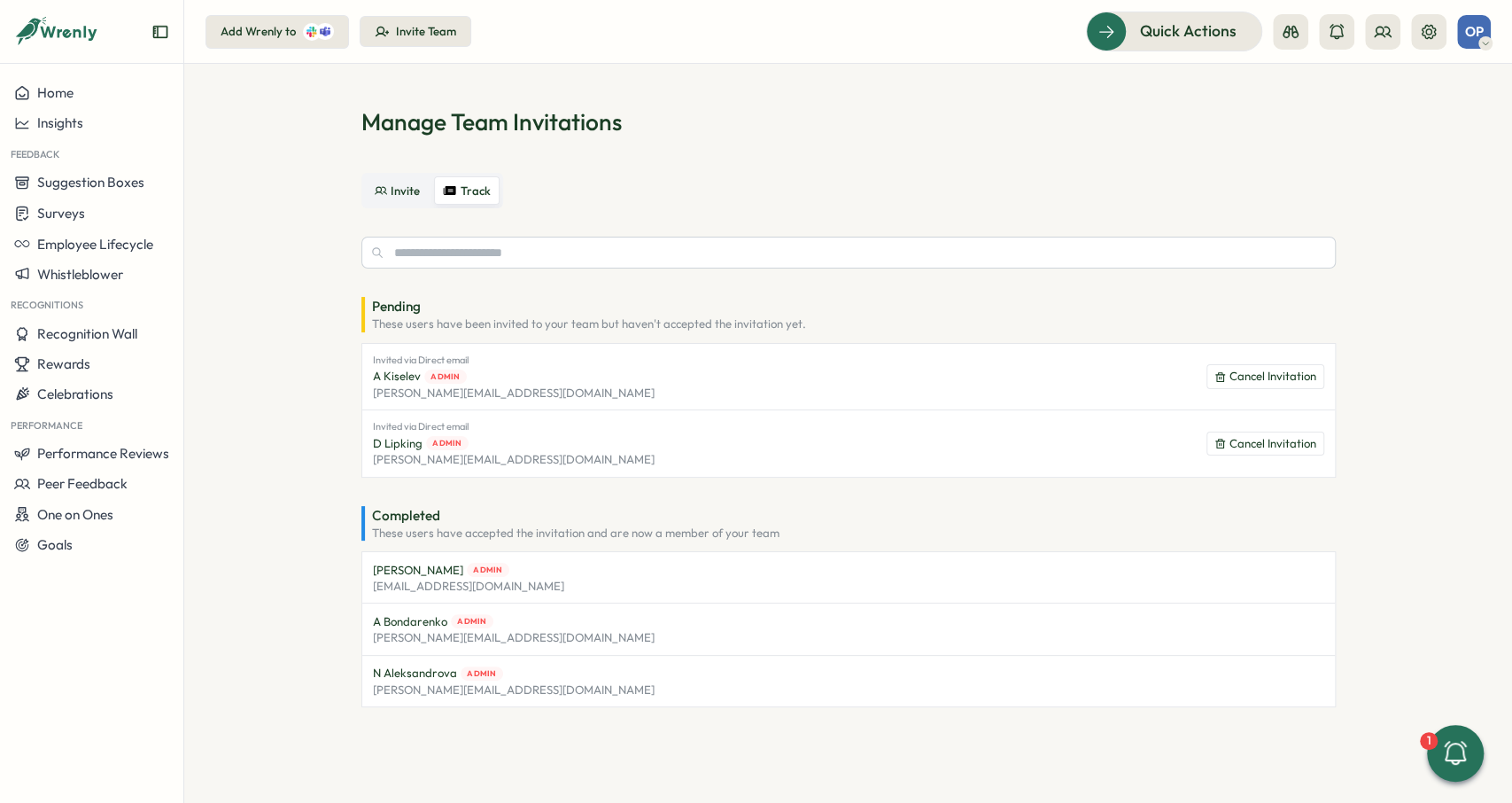 drag, startPoint x: 539, startPoint y: 694, endPoint x: 366, endPoint y: 577, distance: 208.84923 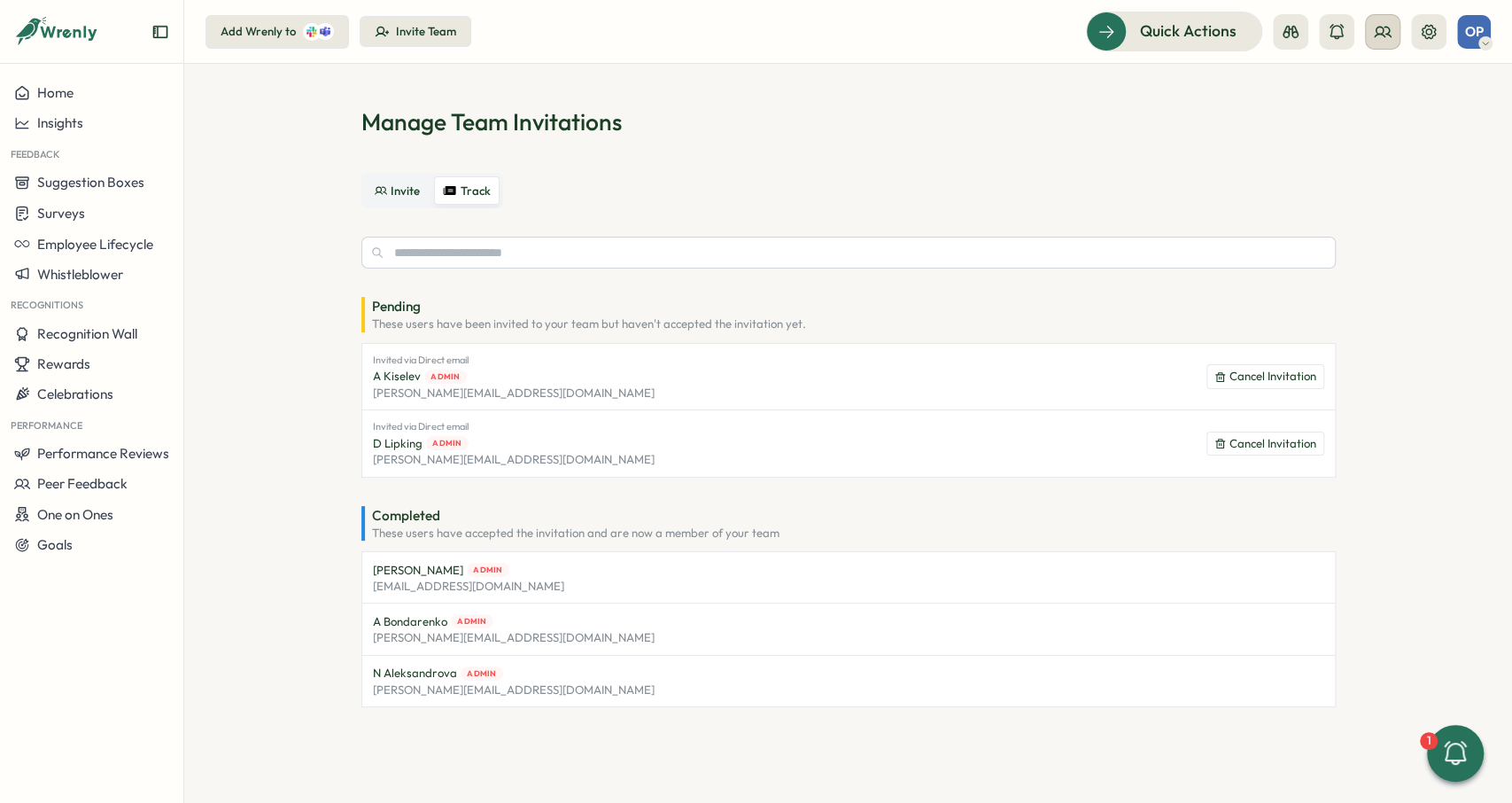 click at bounding box center [1383, 32] 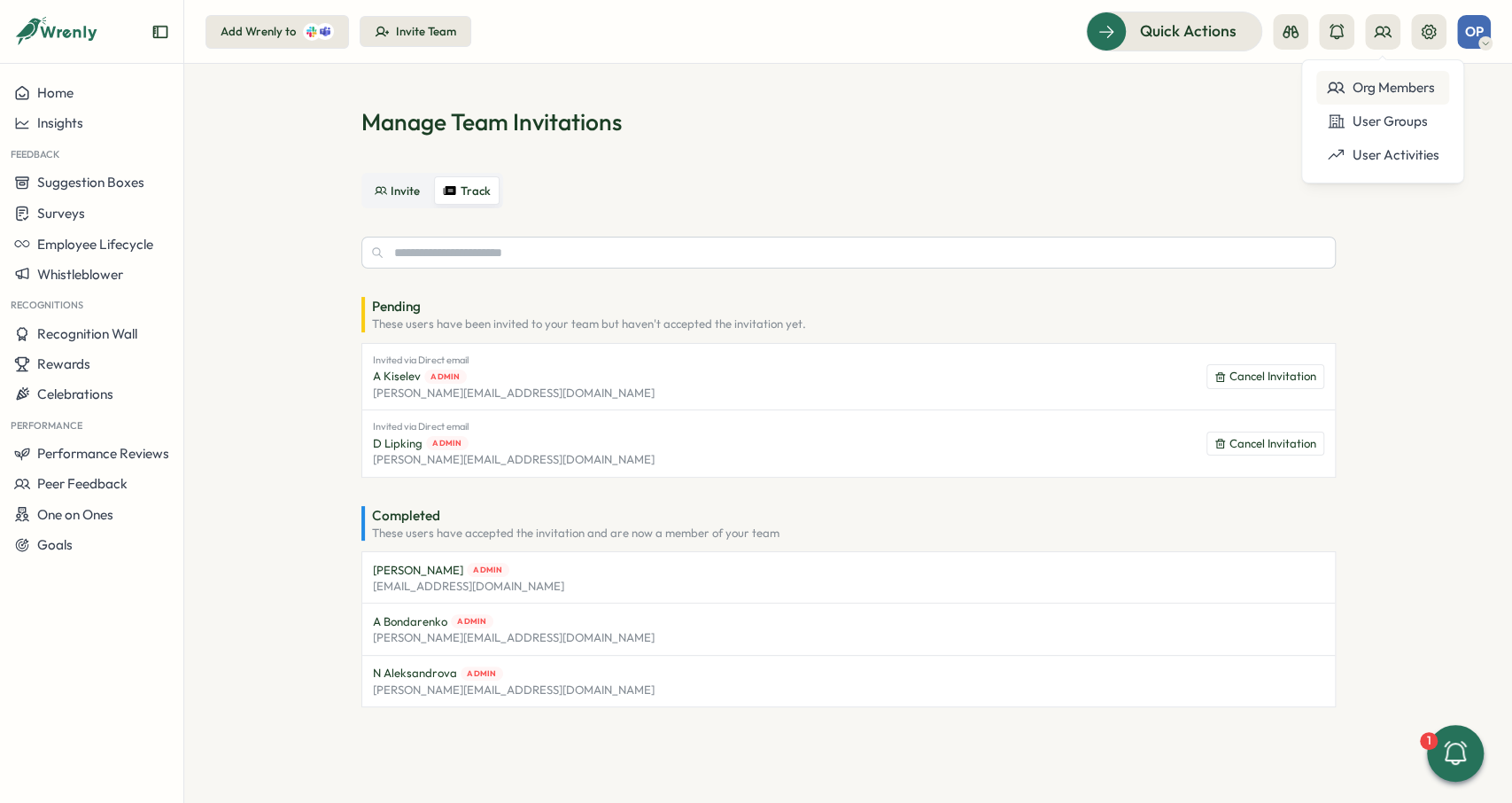 click on "Org Members" at bounding box center (1383, 88) 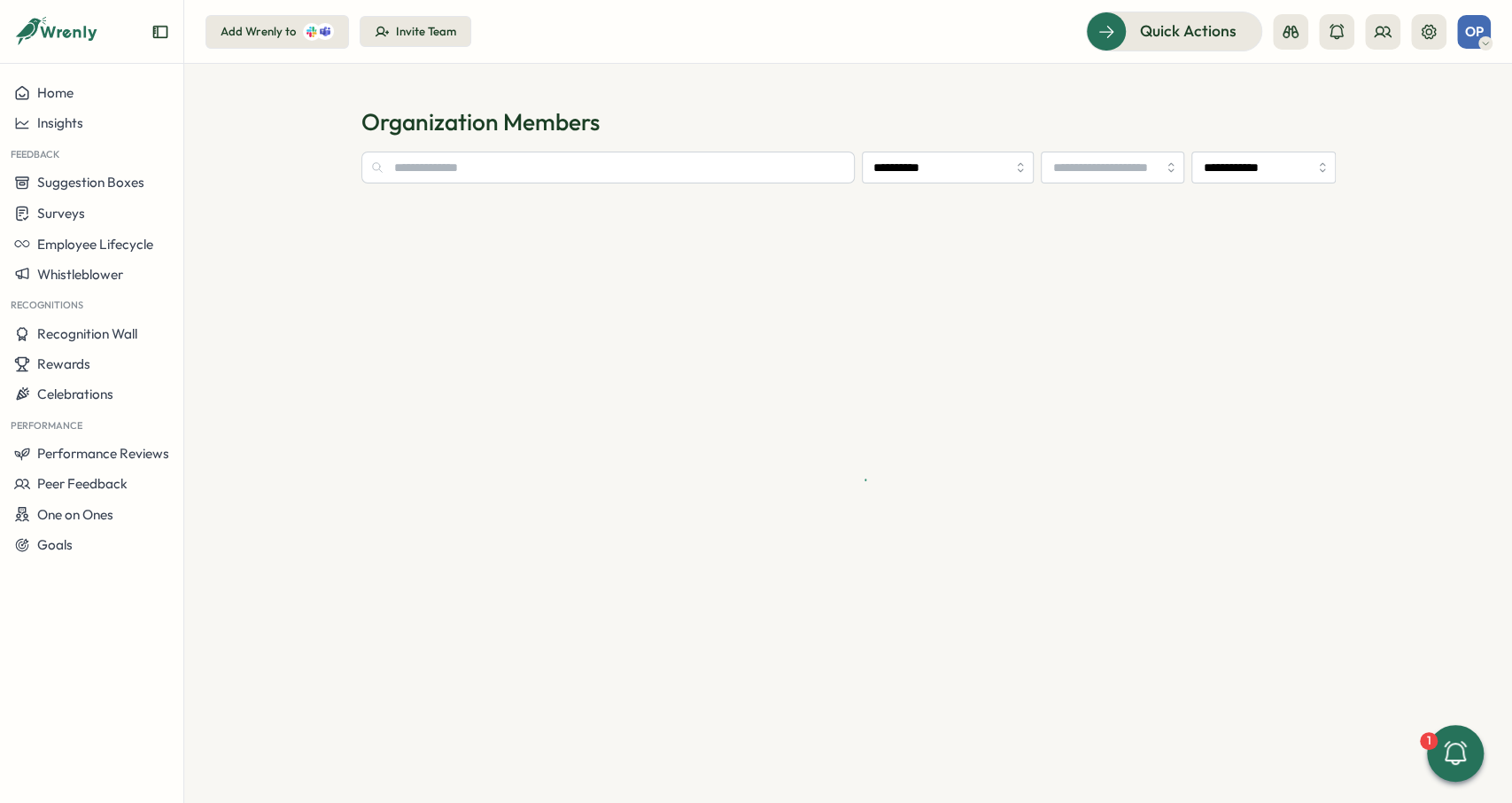 type on "**********" 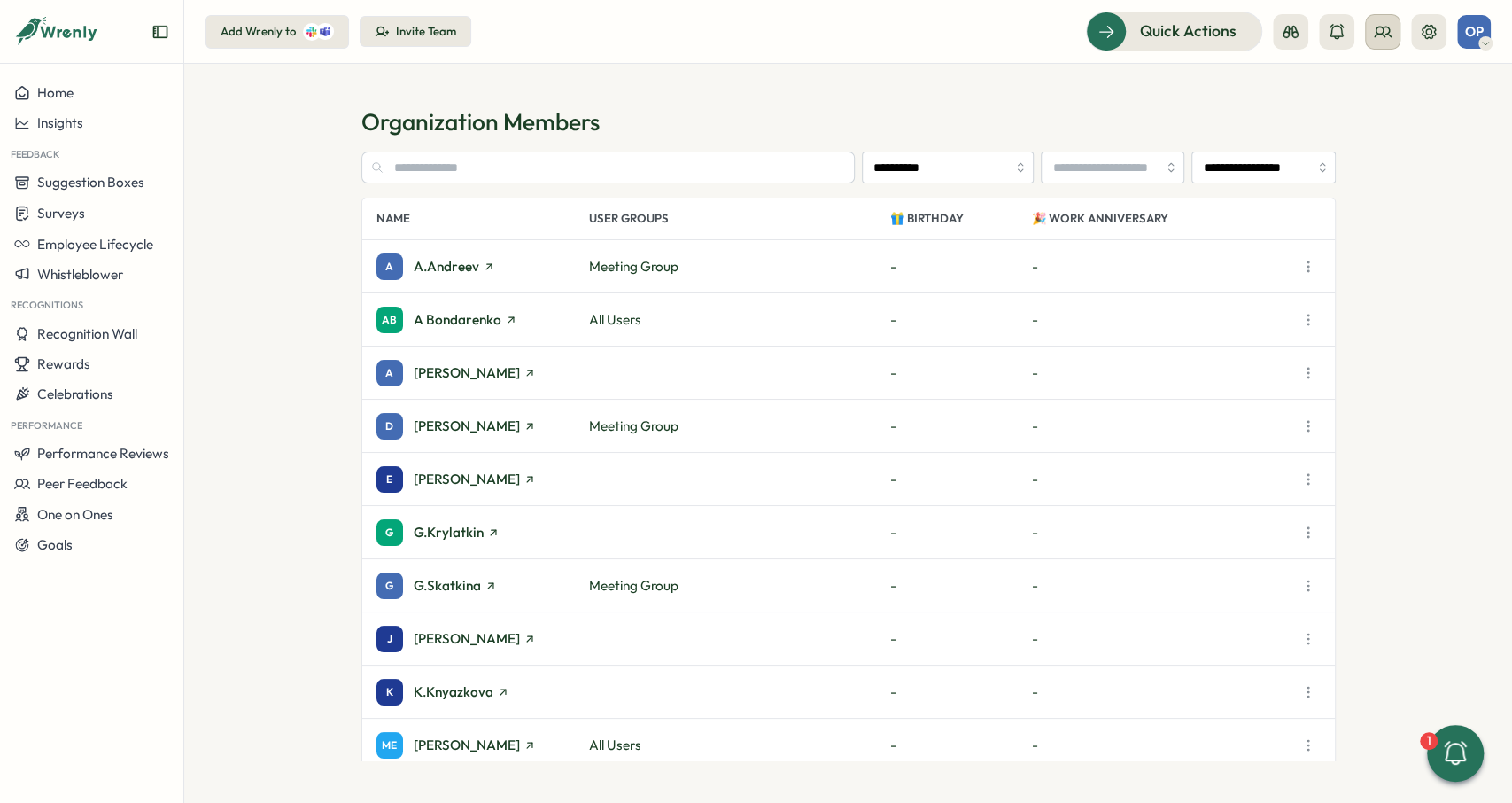 scroll, scrollTop: 0, scrollLeft: 0, axis: both 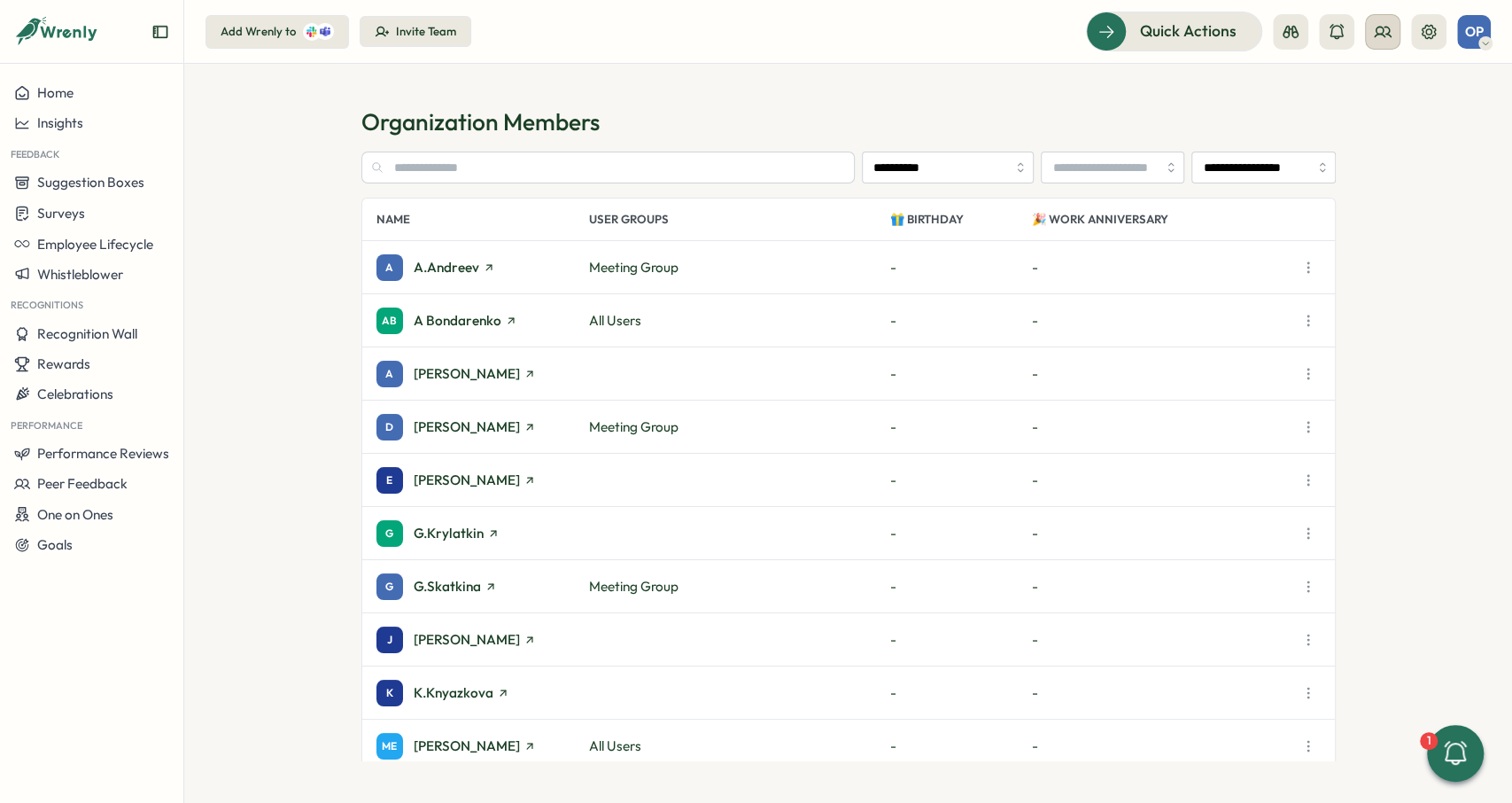 click 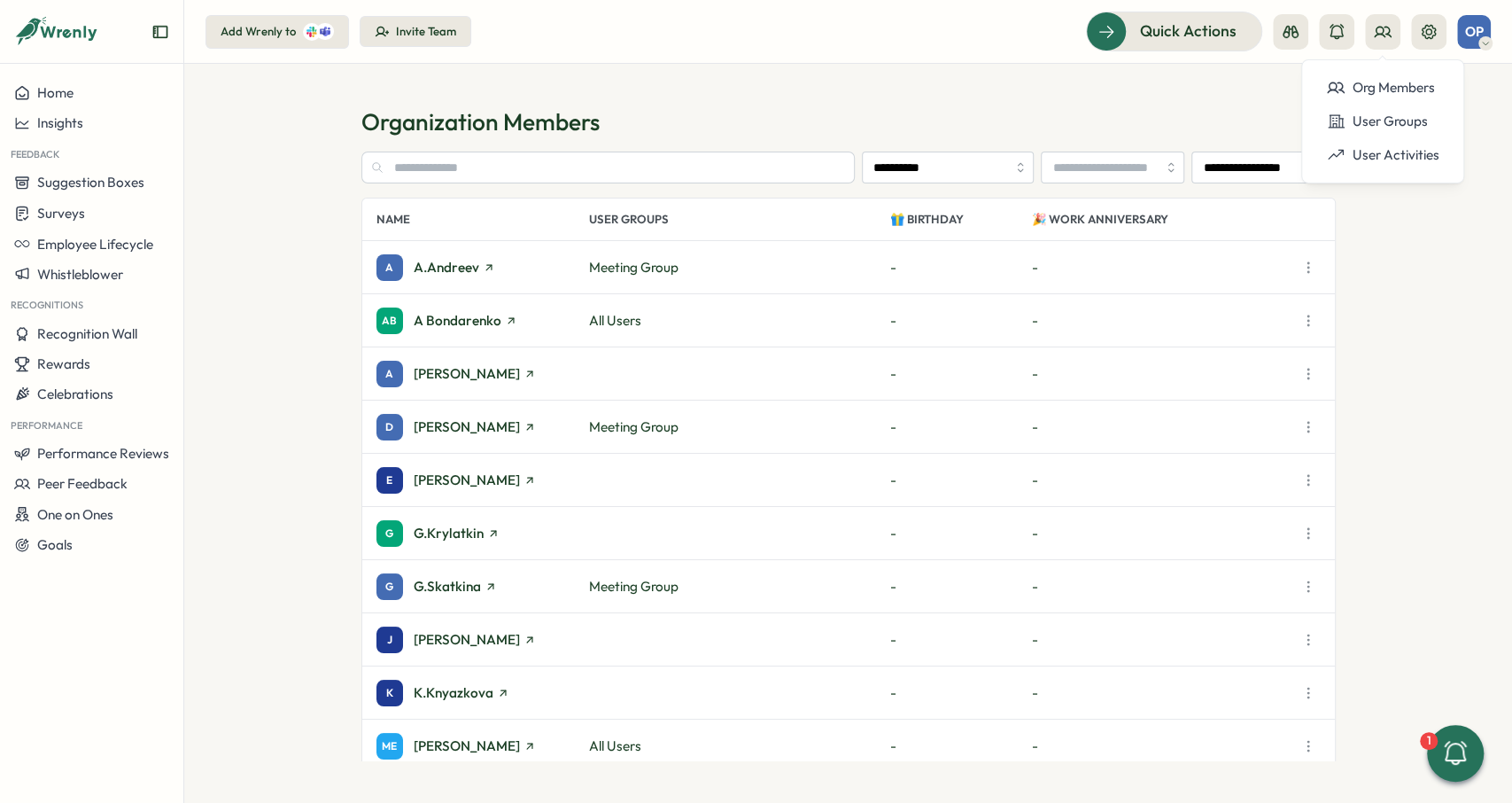 click on "Invite Team" at bounding box center [415, 32] 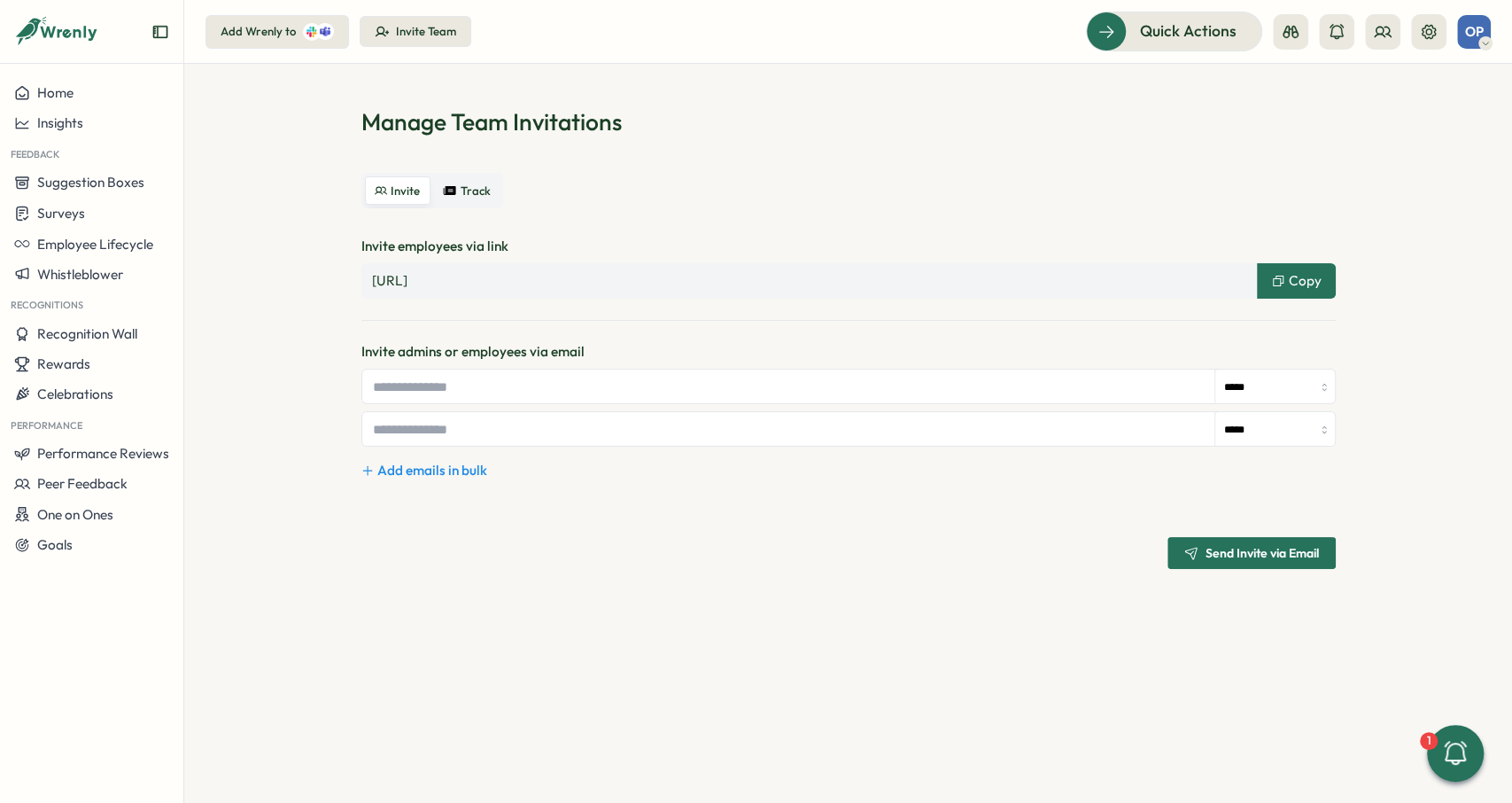 click on "Track" at bounding box center [476, 191] 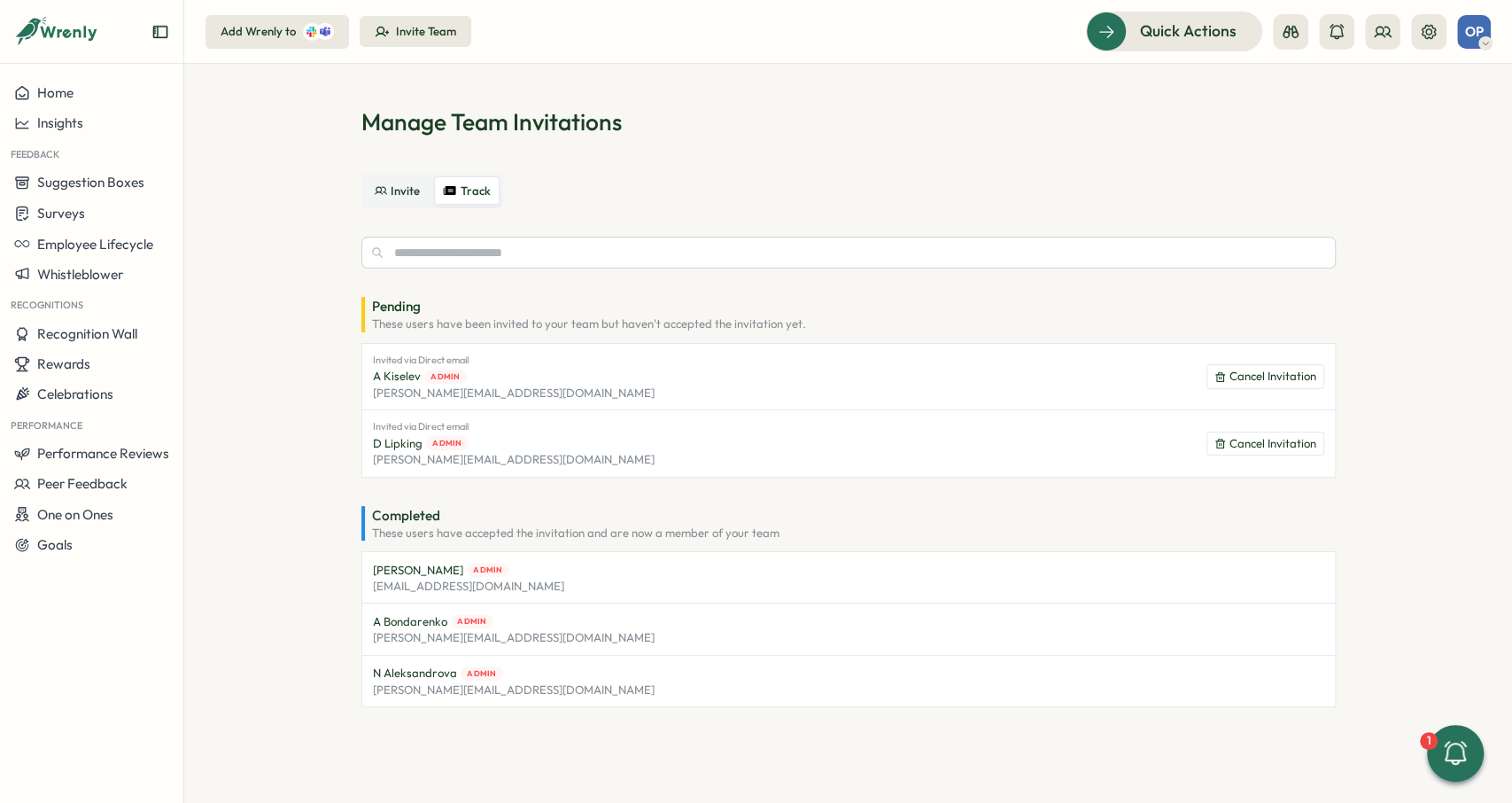 drag, startPoint x: 371, startPoint y: 372, endPoint x: 477, endPoint y: 426, distance: 118.9622 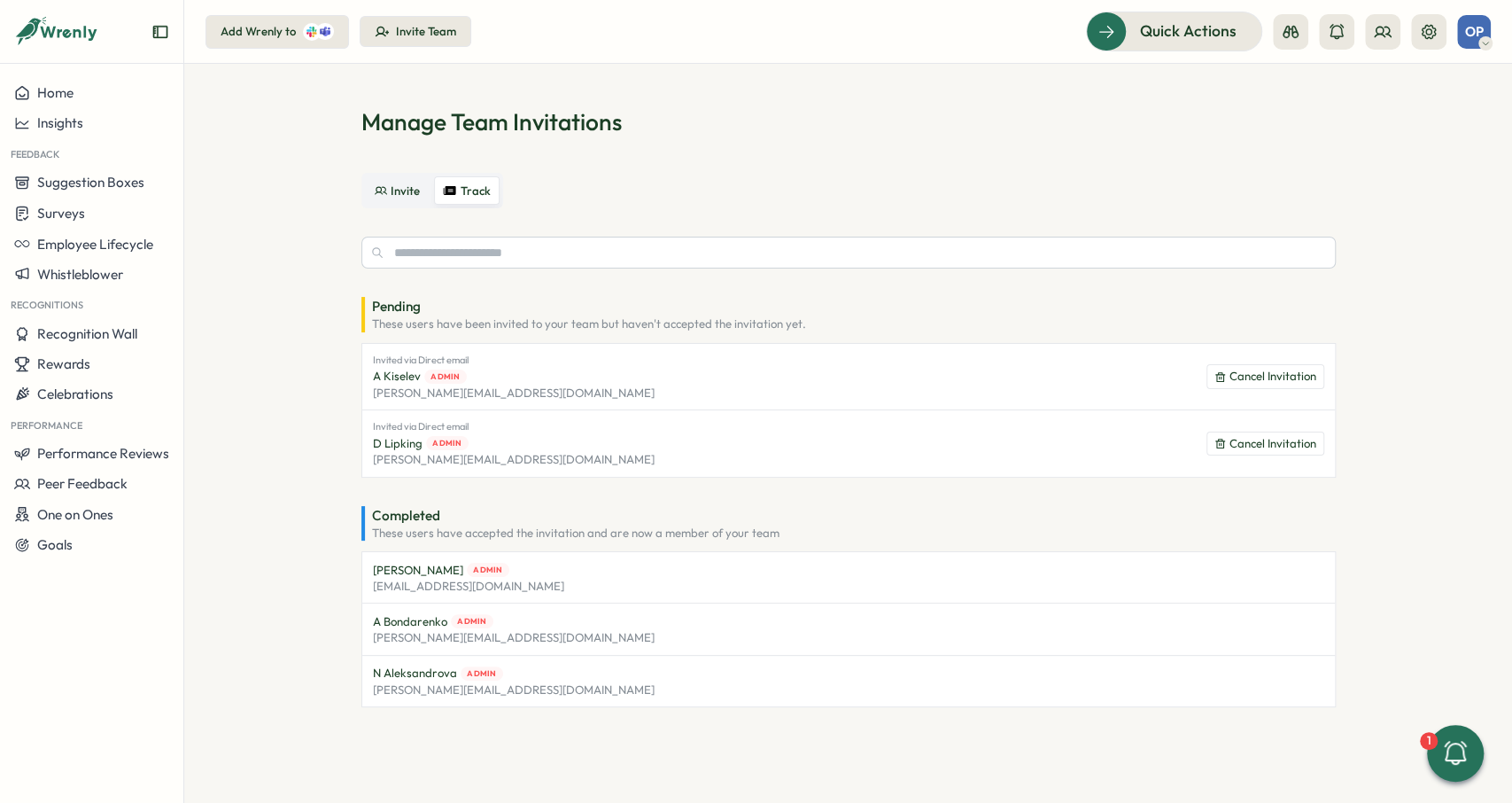 click on "Manage Team Invitations Invite Track Pending These users have been invited to your team but haven't accepted the invitation yet. Invited via   Direct email A Kiselev admin a.kiselev@mercuryo.io Cancel Invitation Invited via   Direct email D Lipking admin d.lipking@mercuryo.io Cancel Invitation Completed These users have accepted the invitation and are now a member of your team M Ekimov admin m.ekimov@mercuryo.io A Bondarenko admin a.bondarenko@mercuryo.io N Aleksandrova admin n.aleksandrova@mercuryo.io" at bounding box center [848, 433] 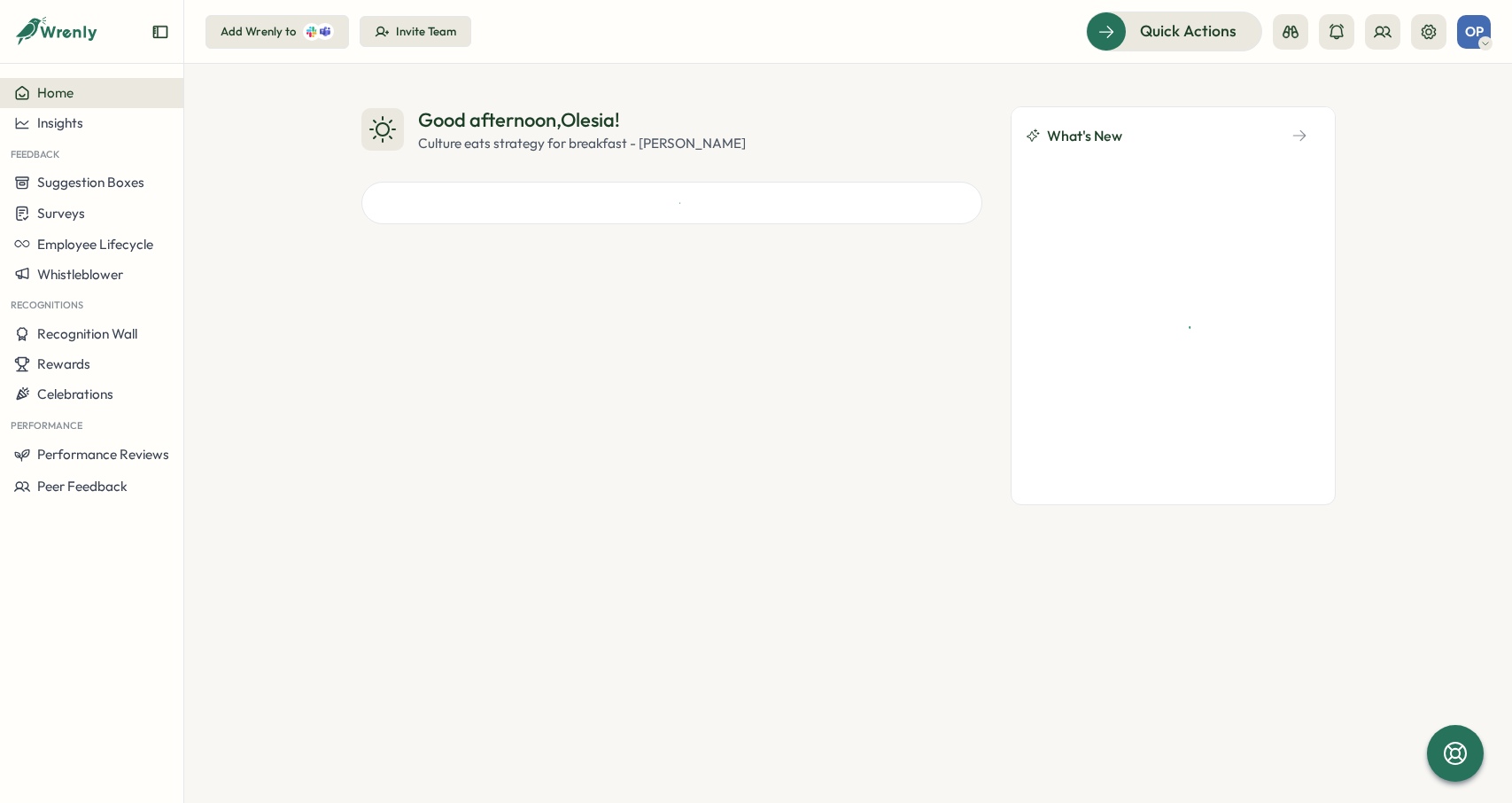 scroll, scrollTop: 0, scrollLeft: 0, axis: both 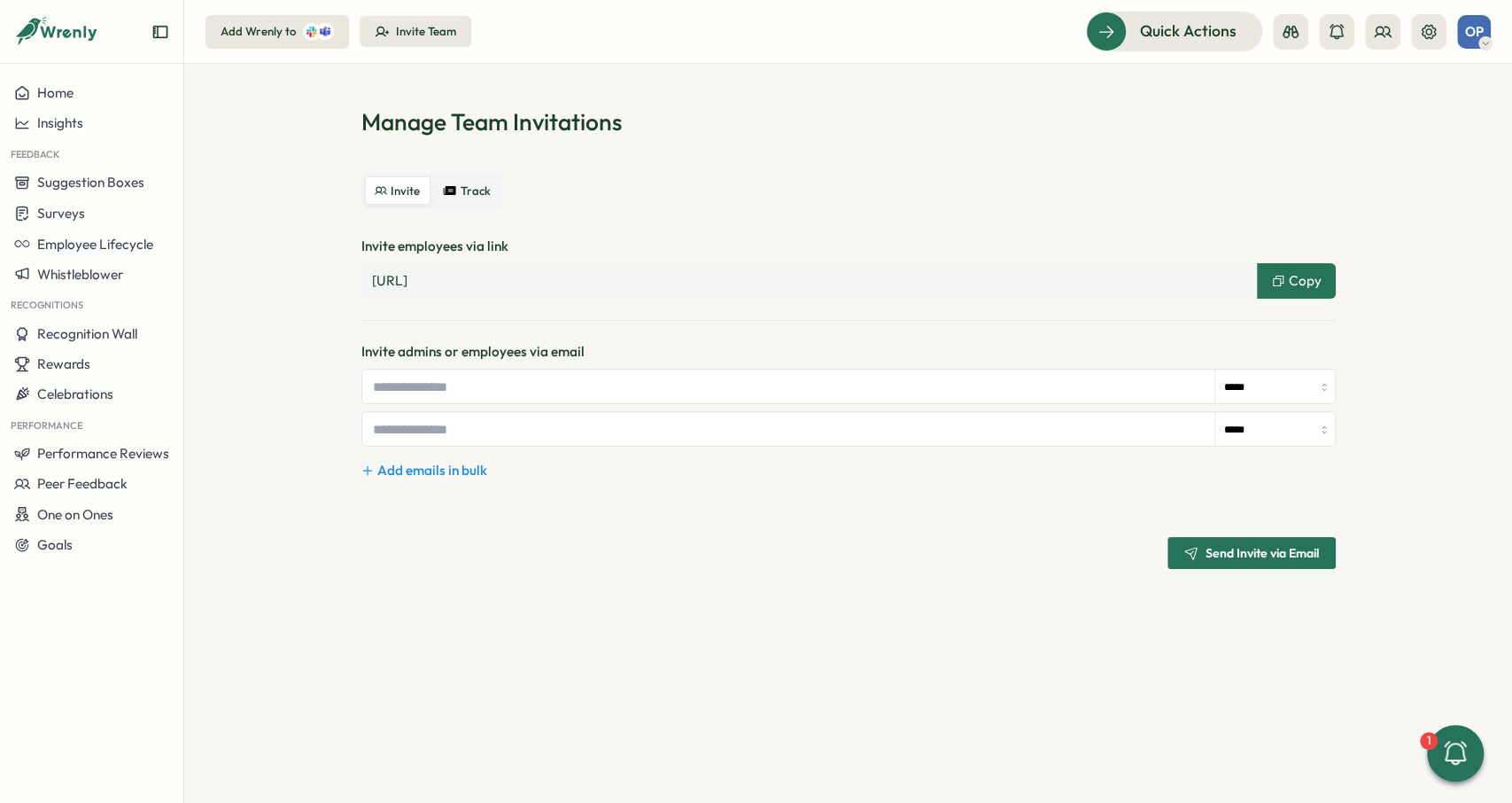 click at bounding box center (1360, 32) 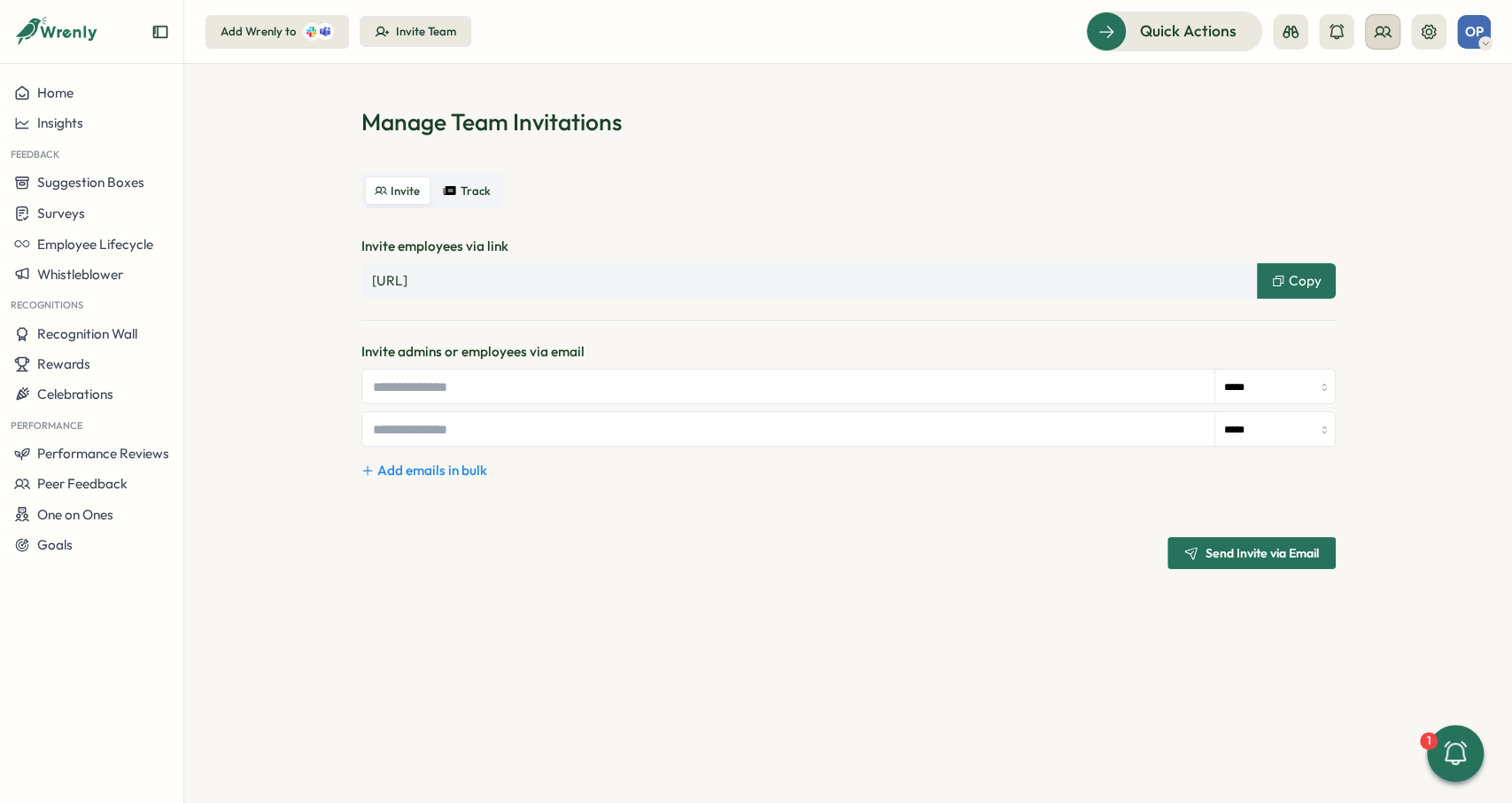 click 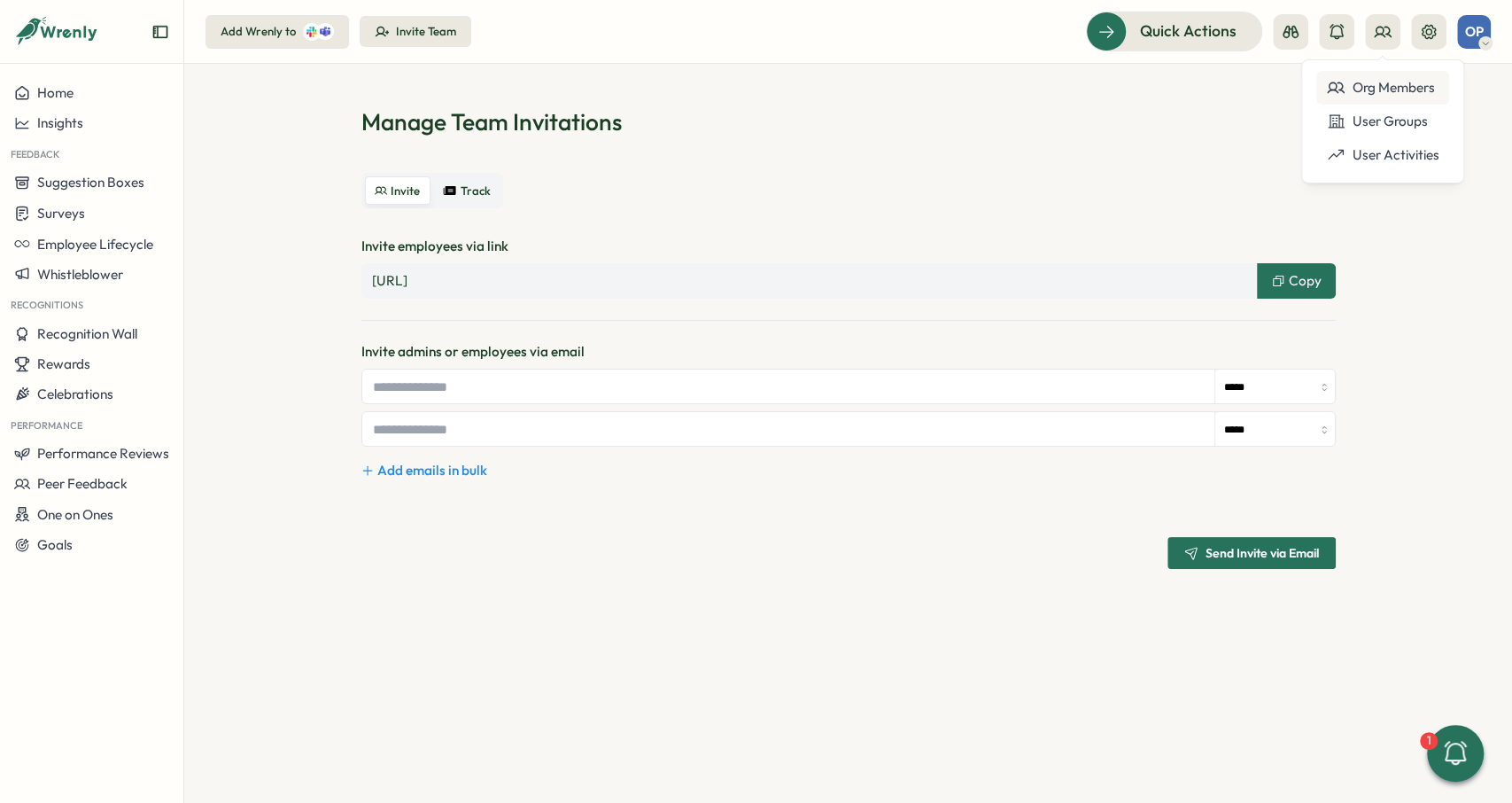 click on "Org Members" at bounding box center (1383, 88) 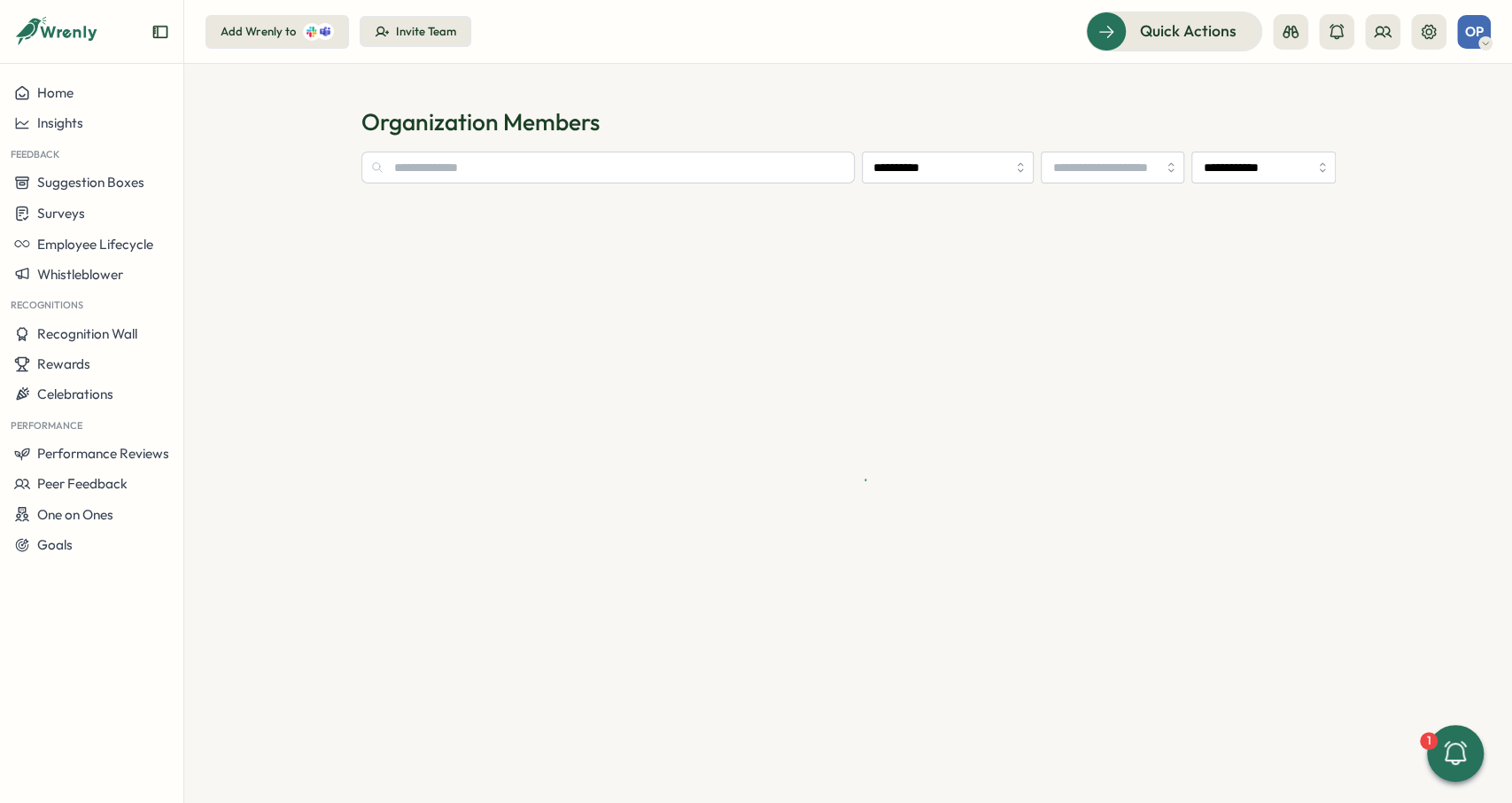 type on "**********" 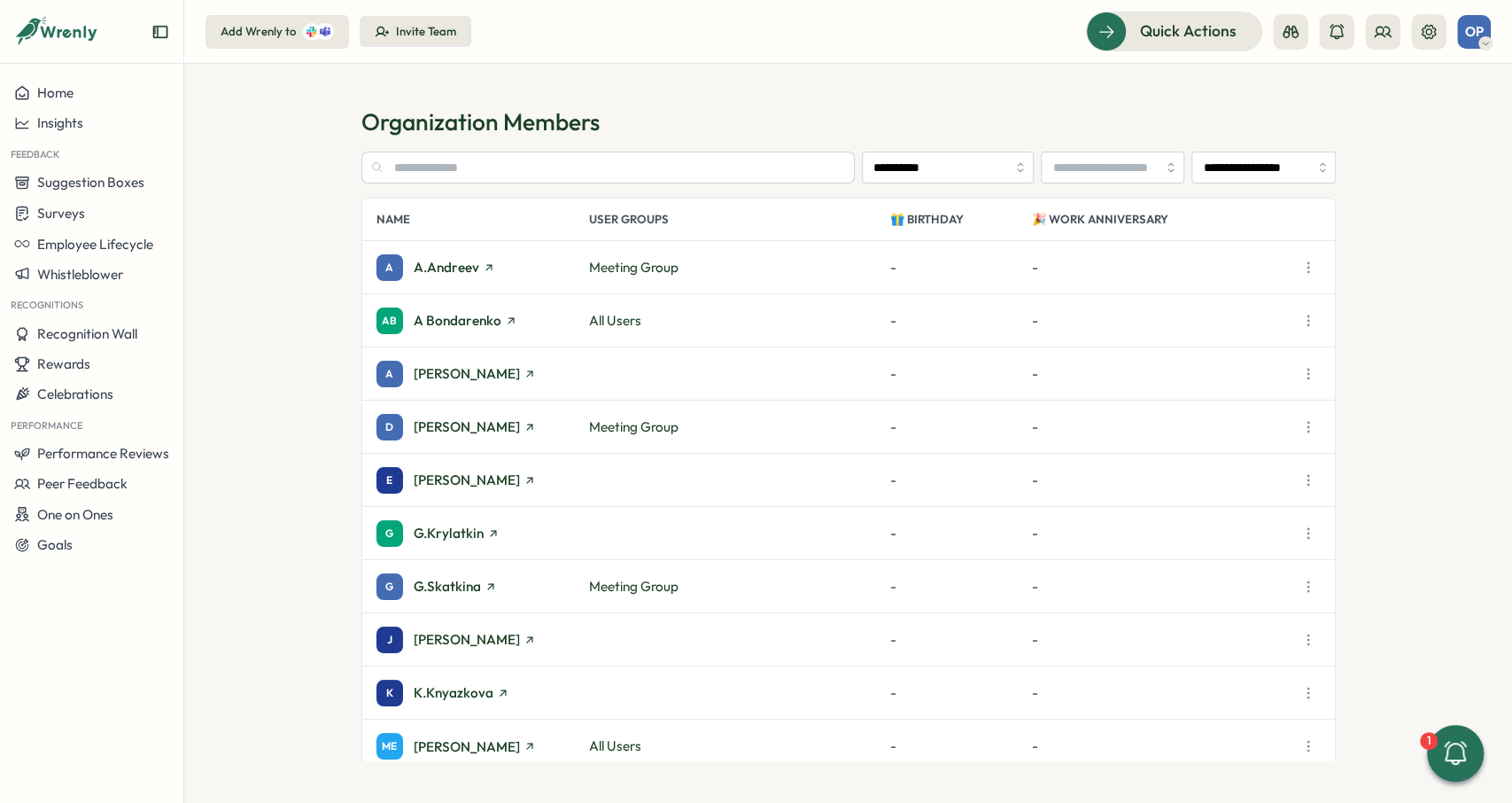 click at bounding box center [1308, 268] 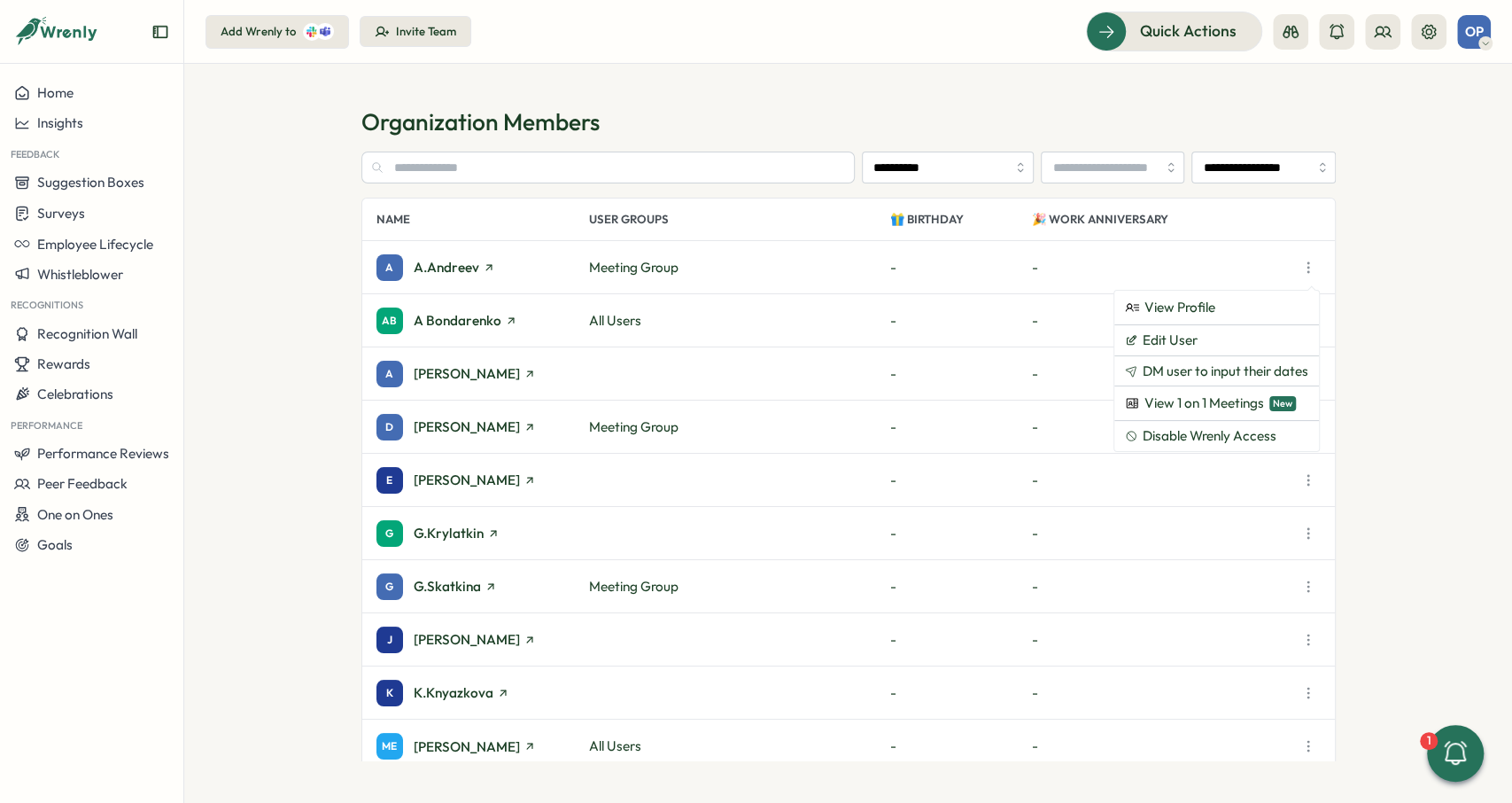 click on "**********" at bounding box center [848, 433] 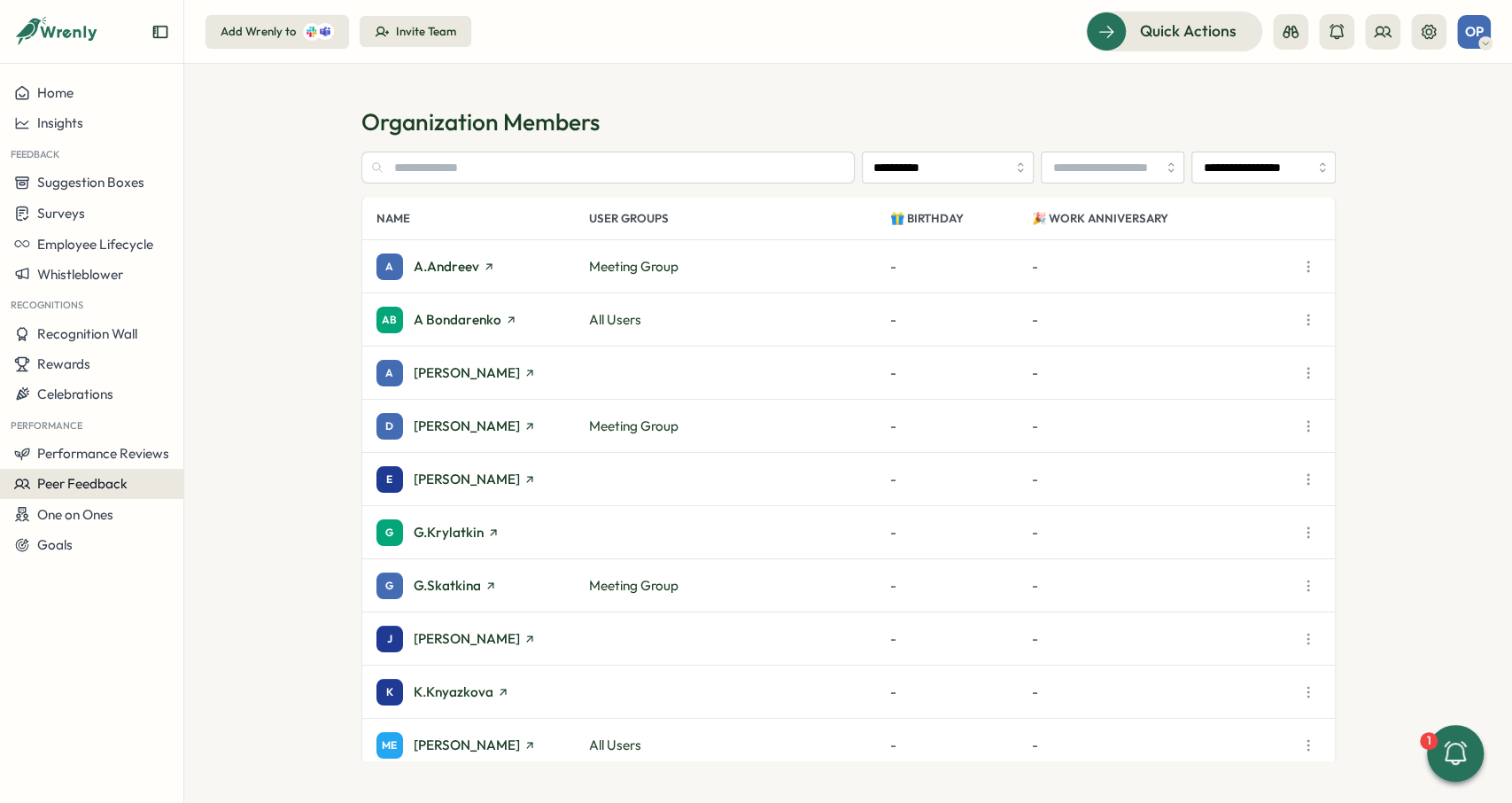 scroll, scrollTop: 0, scrollLeft: 0, axis: both 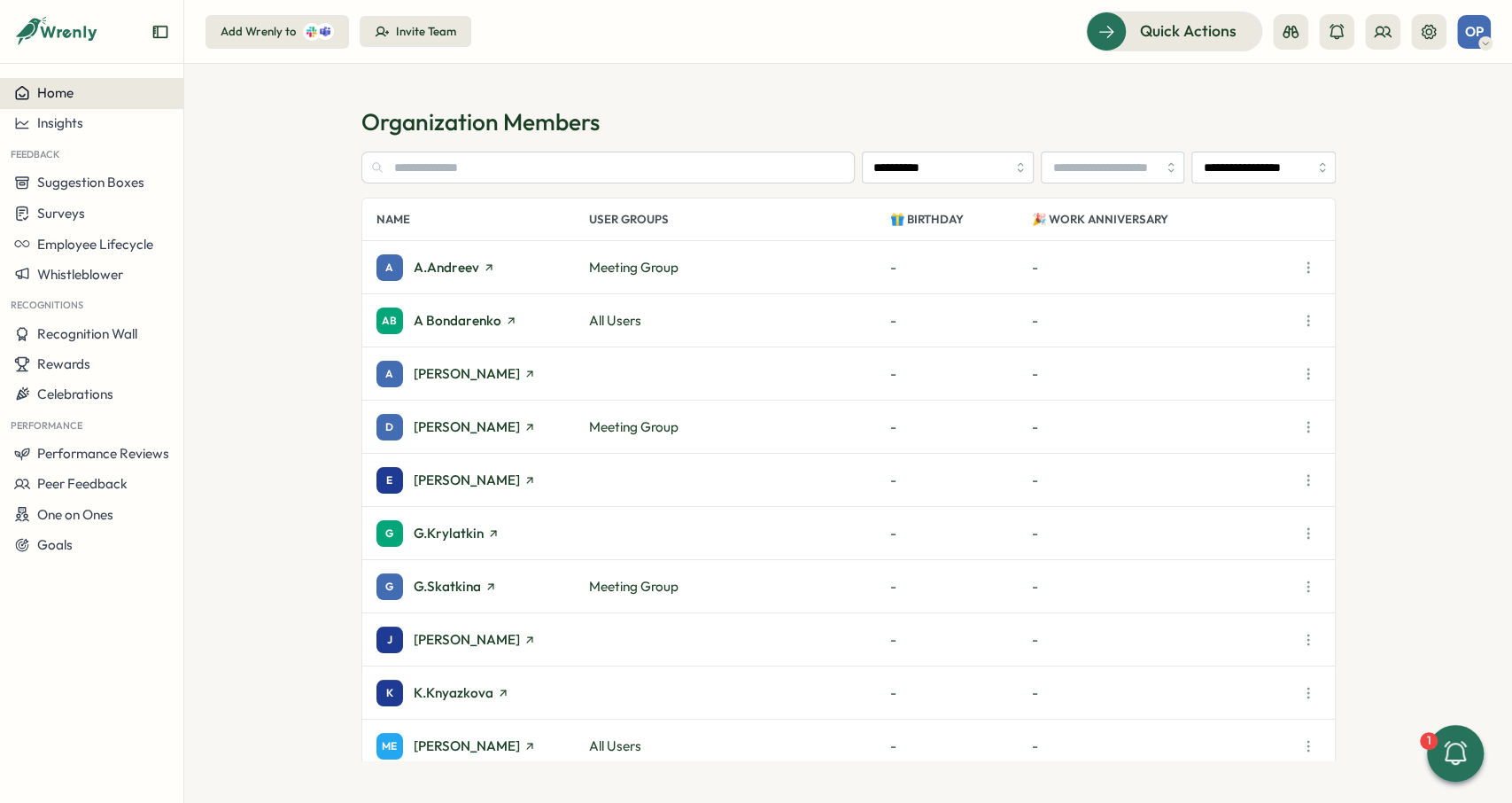 click on "Home" at bounding box center [91, 93] 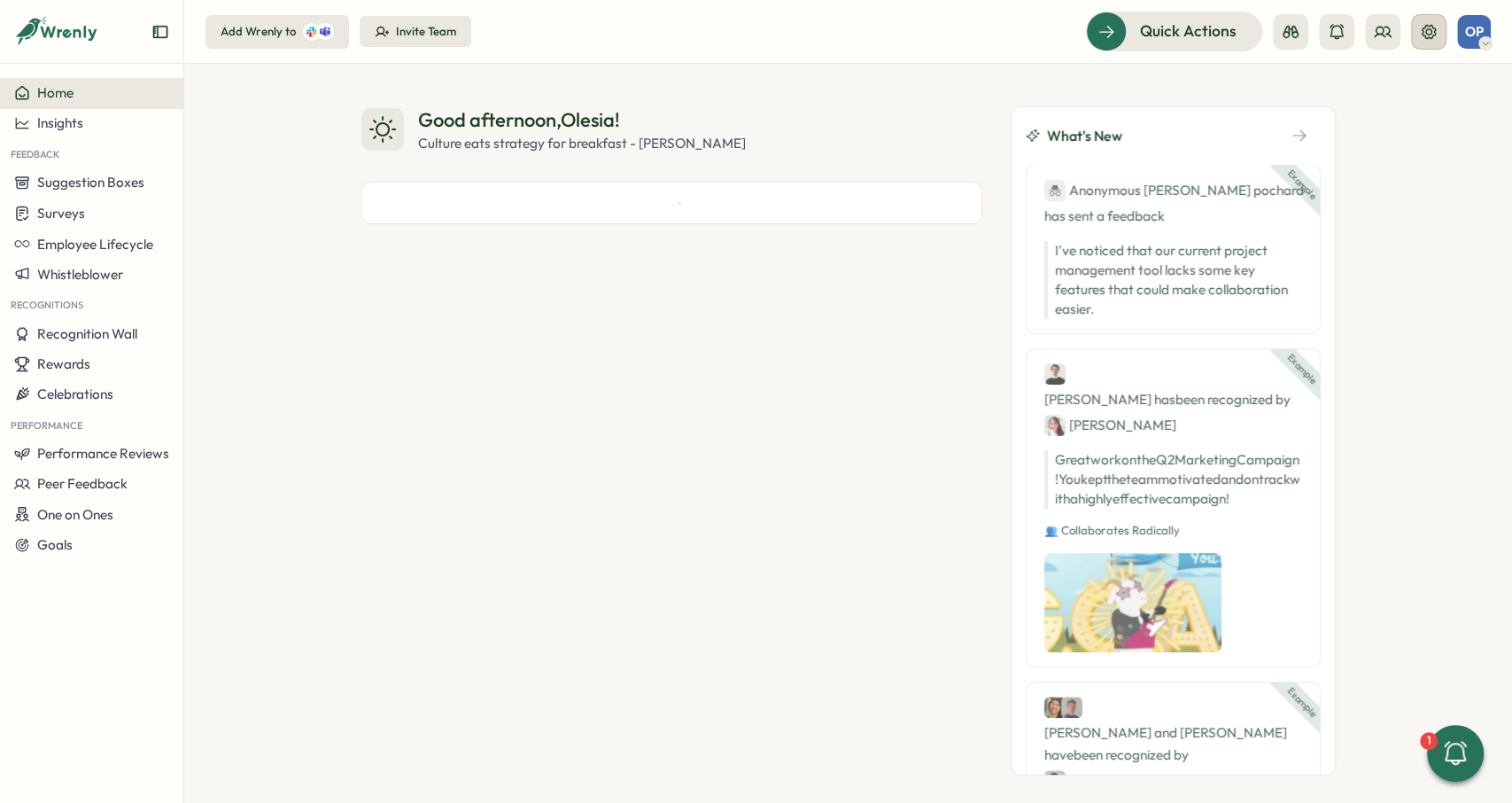 click 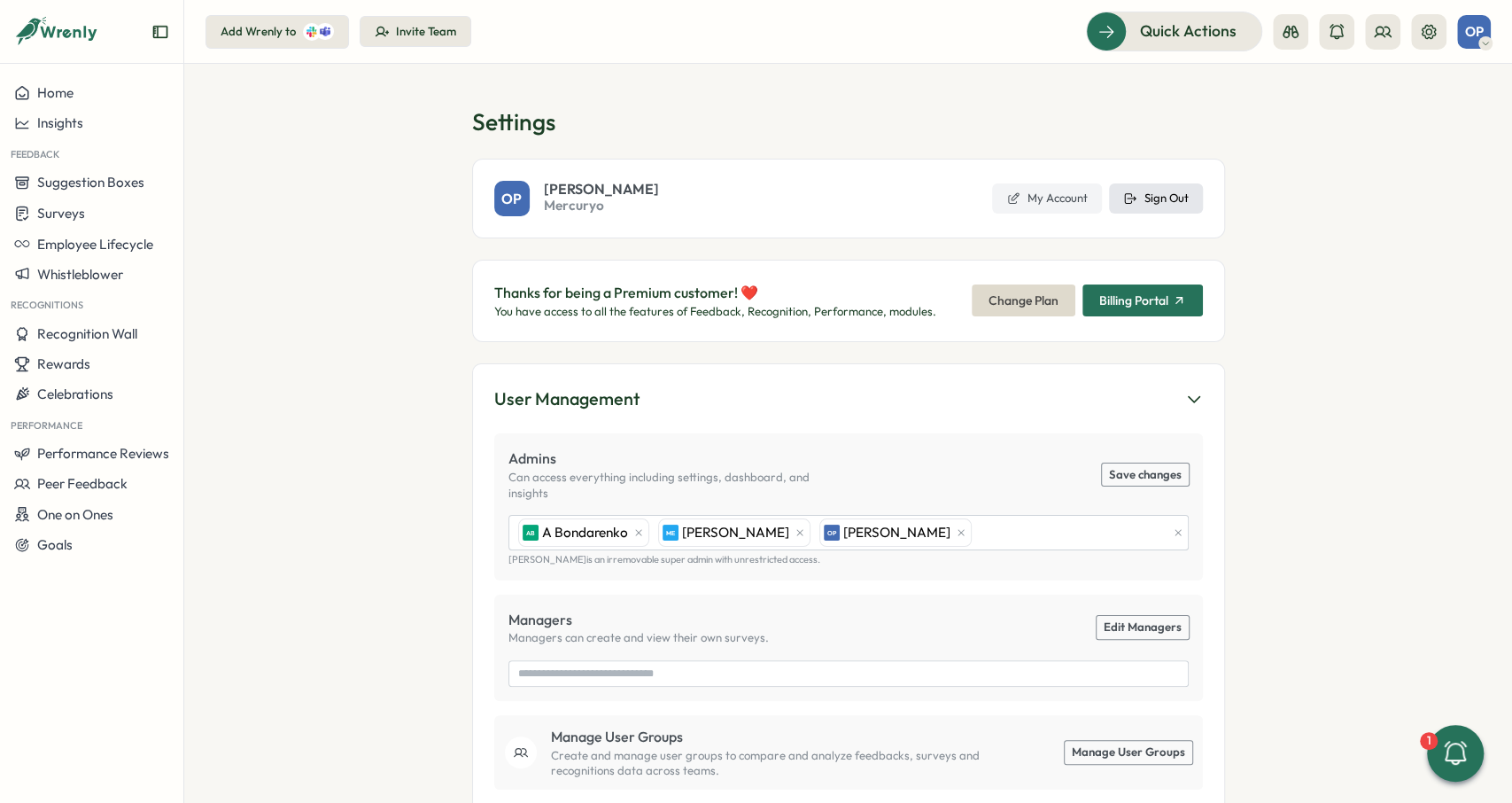 click on "Sign Out" at bounding box center (1156, 199) 